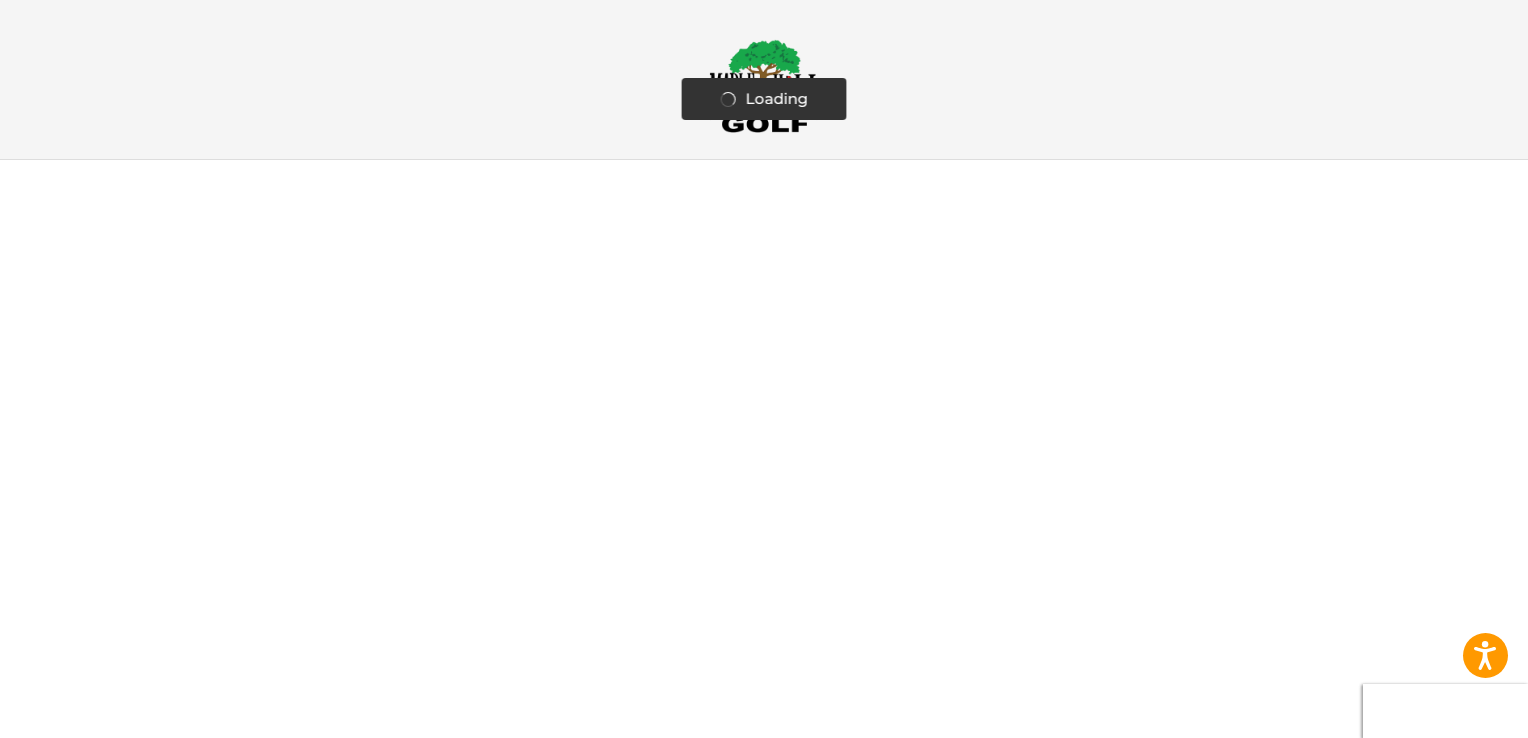 scroll, scrollTop: 0, scrollLeft: 0, axis: both 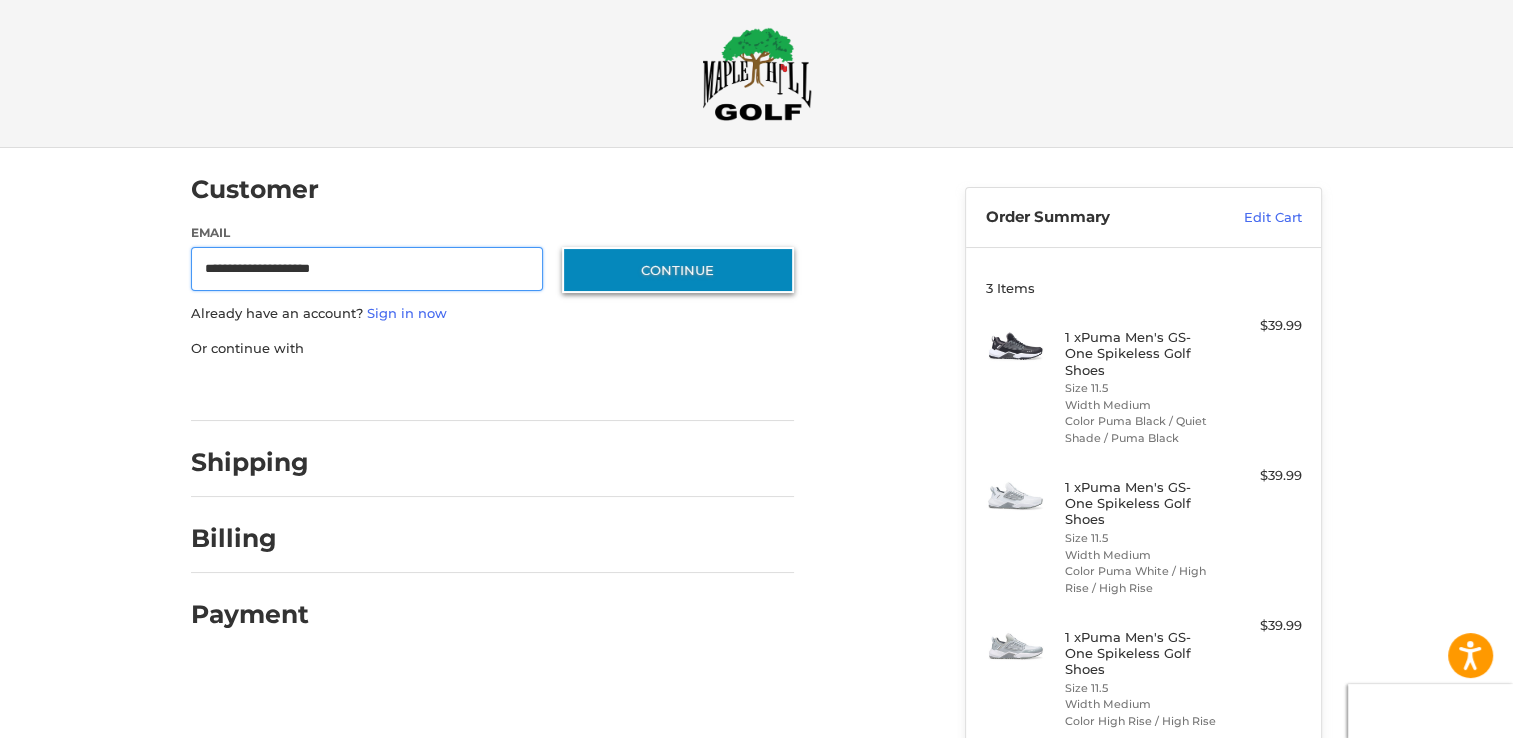 type on "**********" 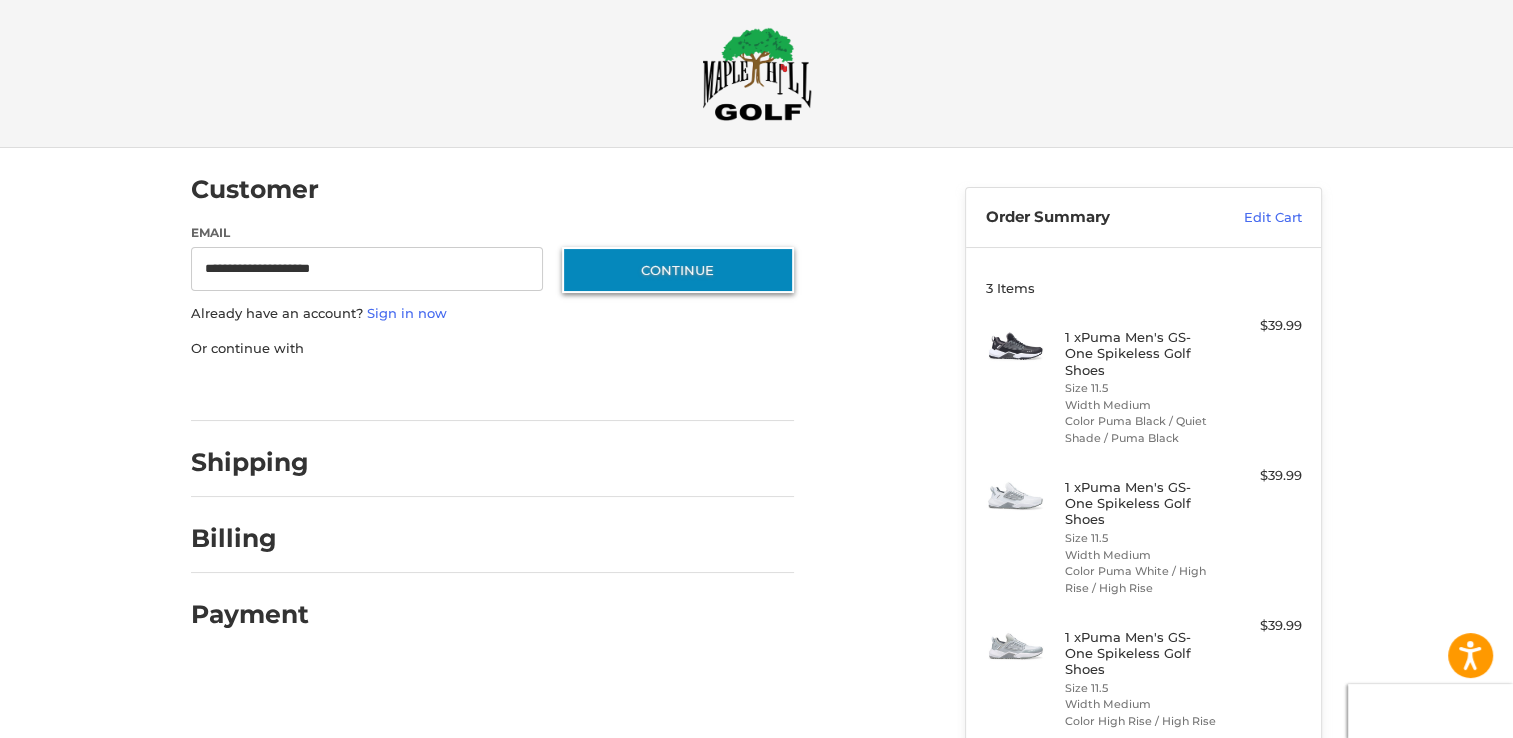 click on "Continue" at bounding box center (678, 270) 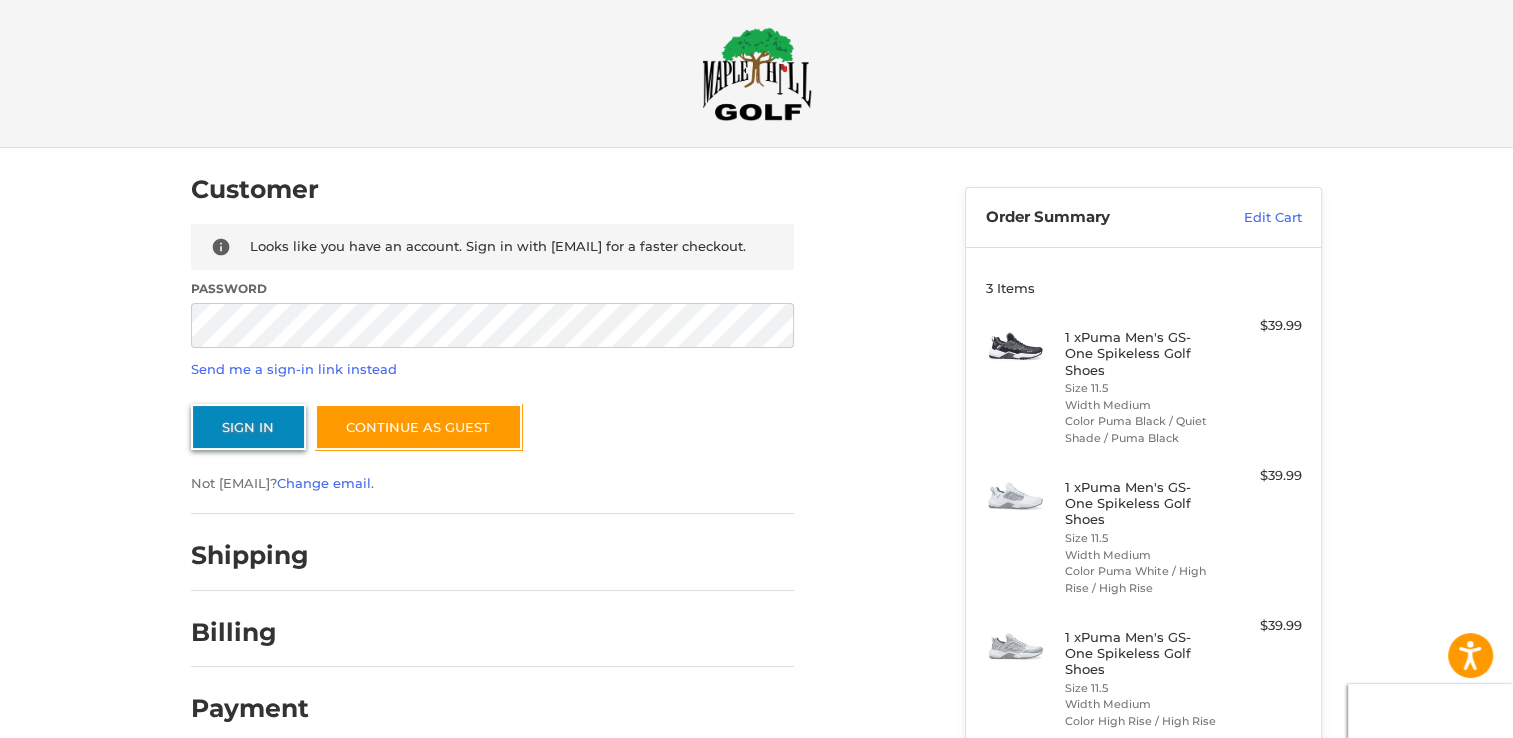 click on "Sign In" at bounding box center [248, 427] 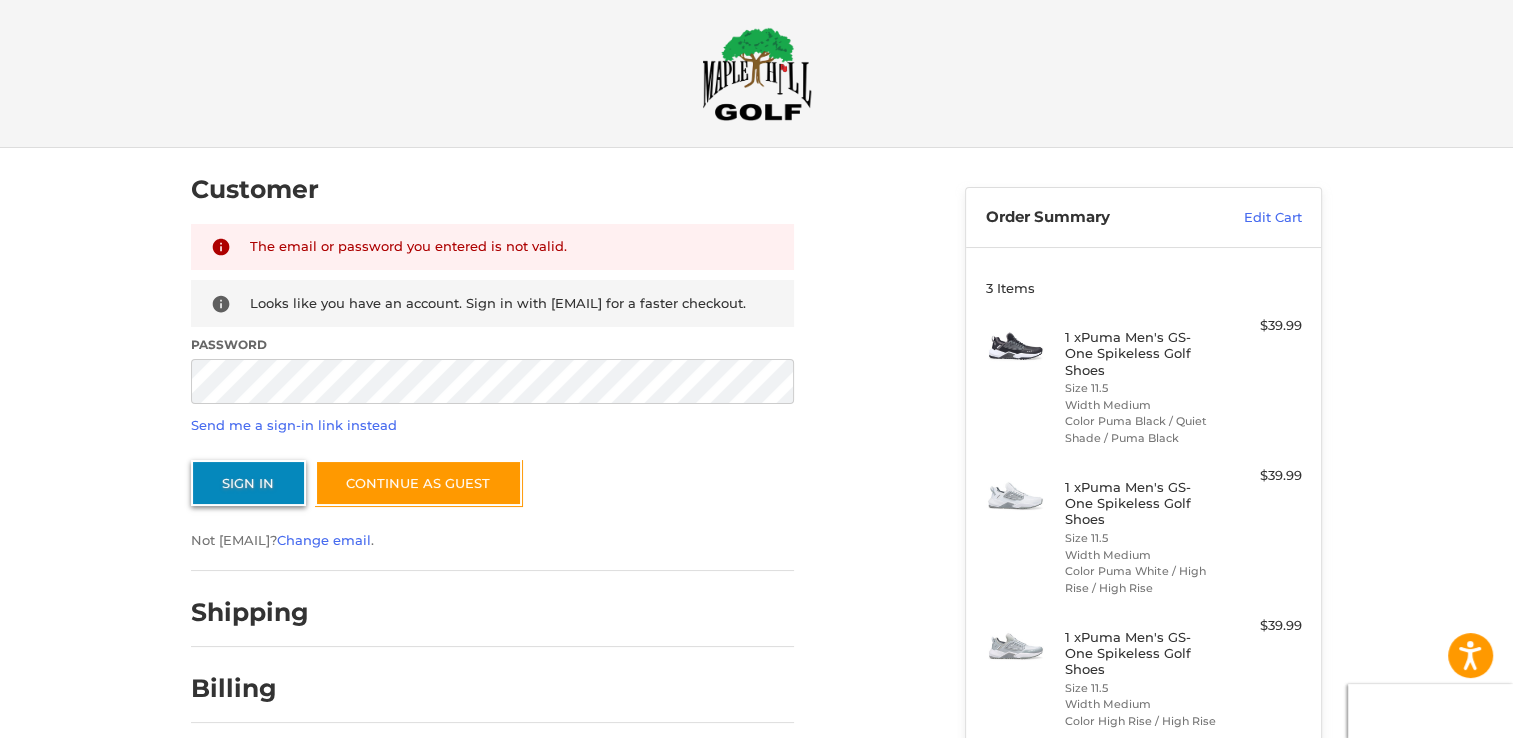 click on "Sign In" at bounding box center [248, 483] 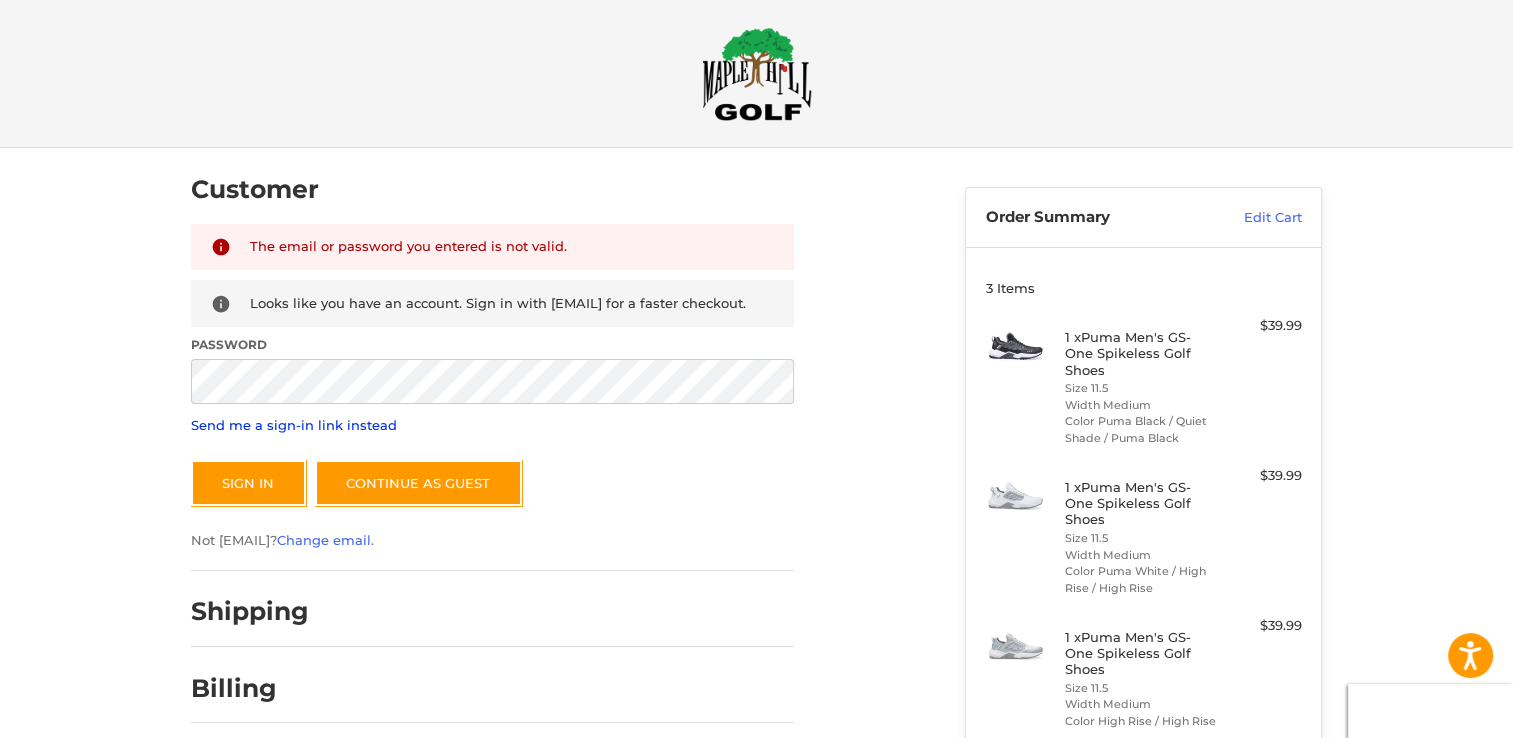 click on "Send me a sign-in link instead" at bounding box center [294, 425] 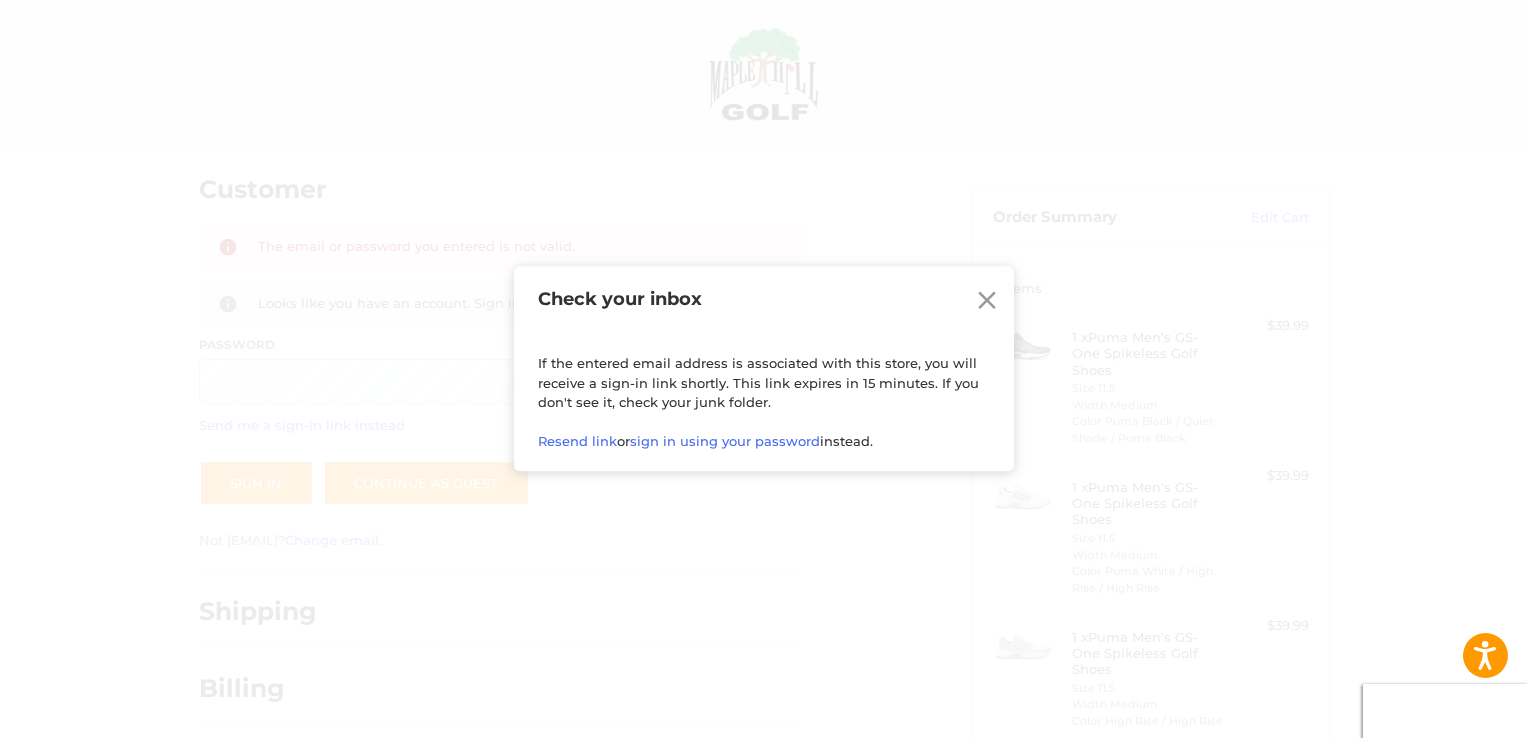 click 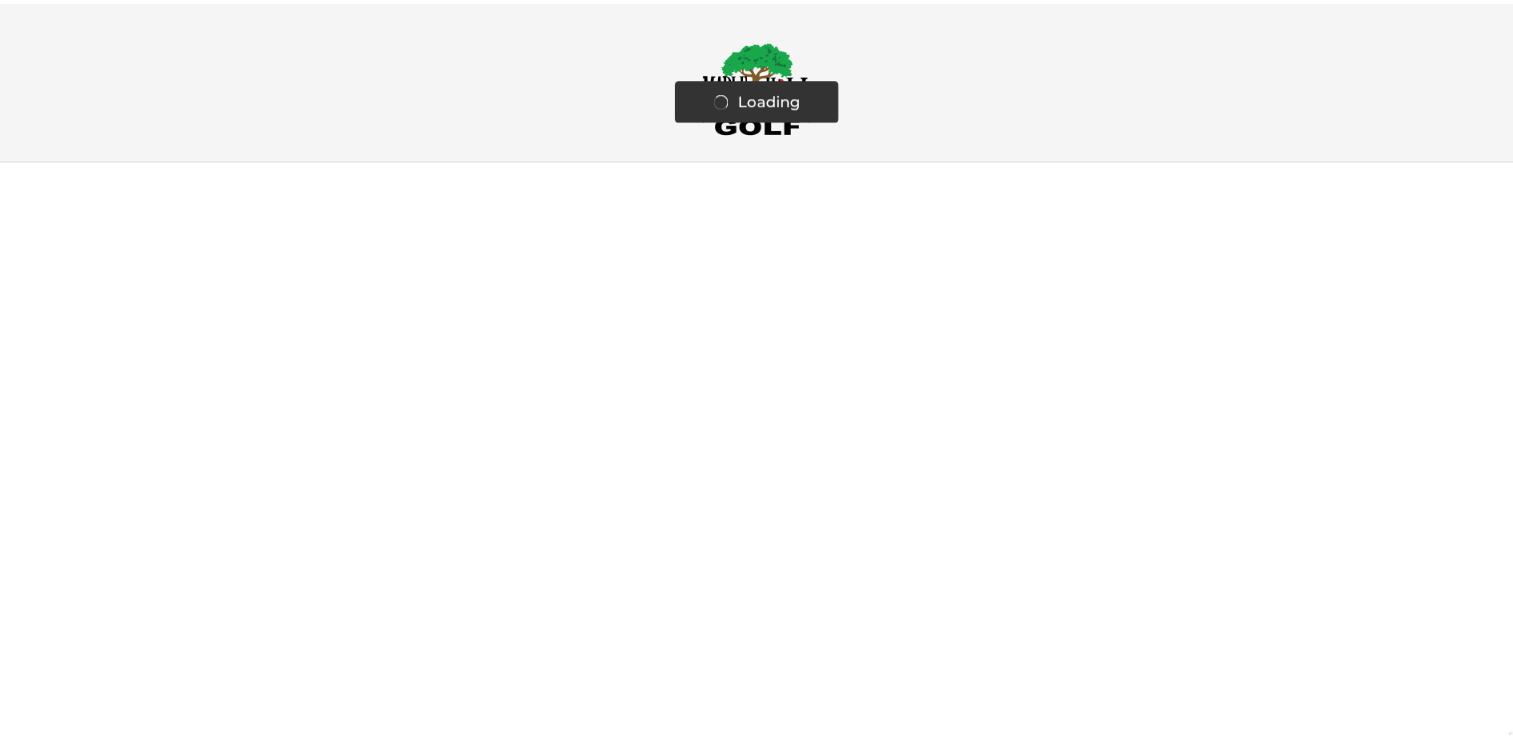 scroll, scrollTop: 0, scrollLeft: 0, axis: both 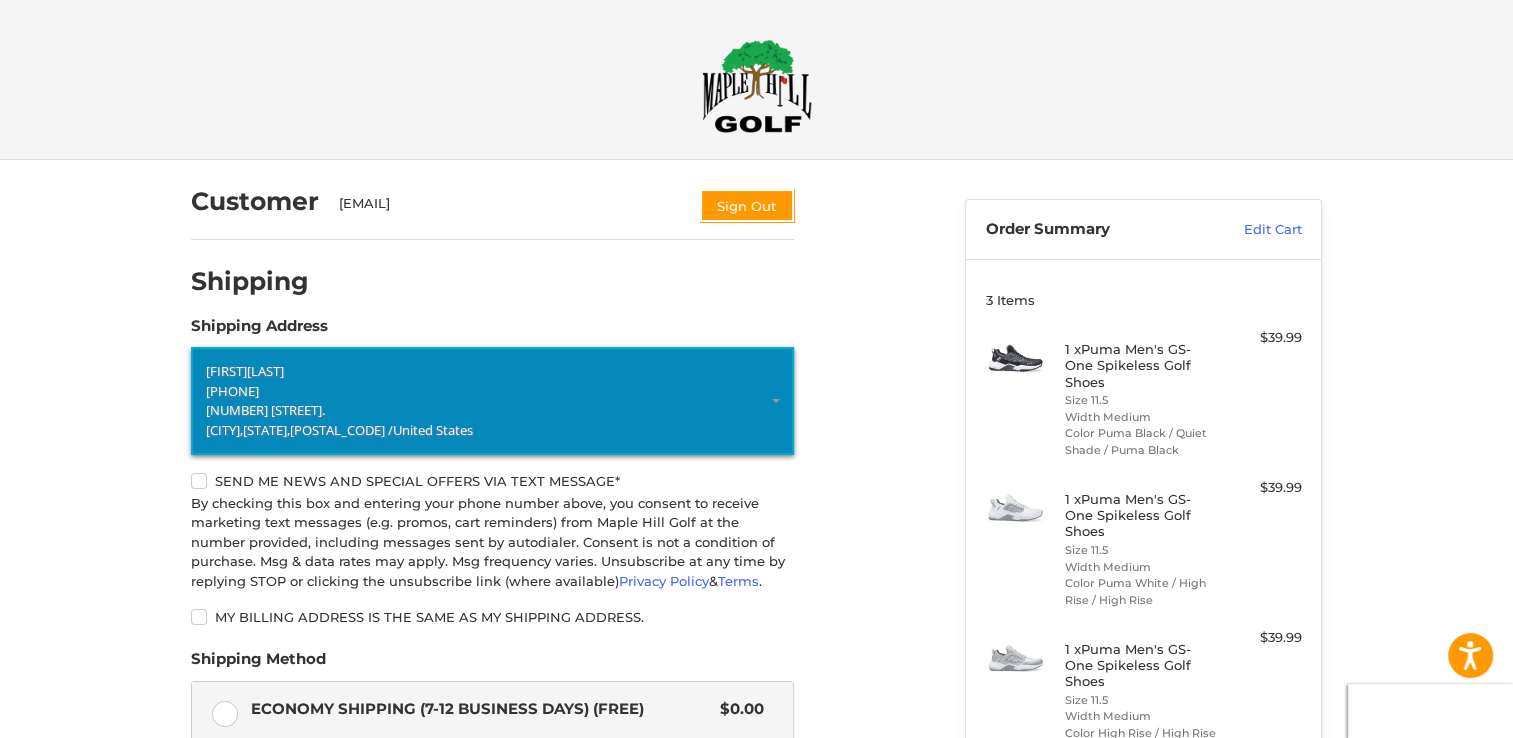 click on "[PHONE]" at bounding box center (492, 392) 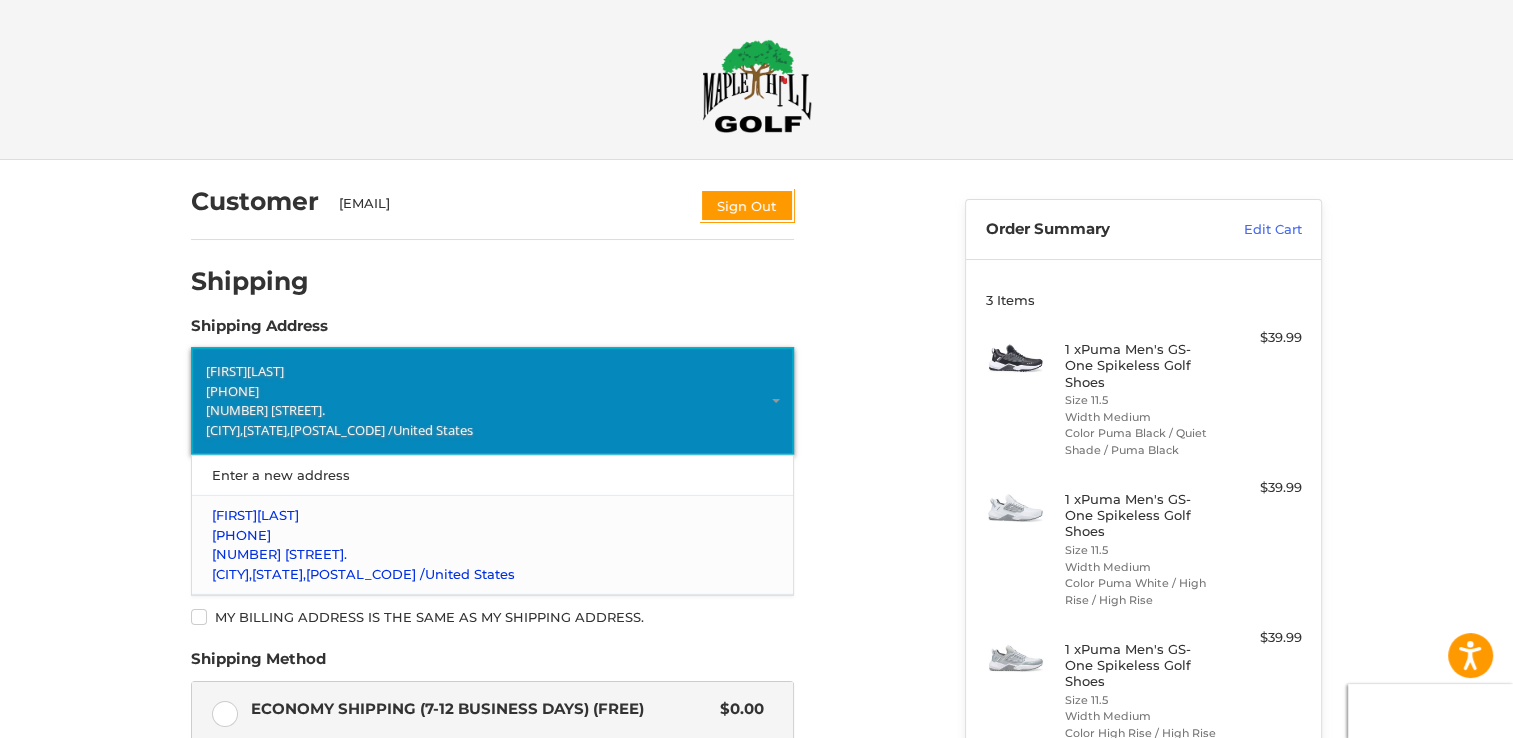 scroll, scrollTop: 200, scrollLeft: 0, axis: vertical 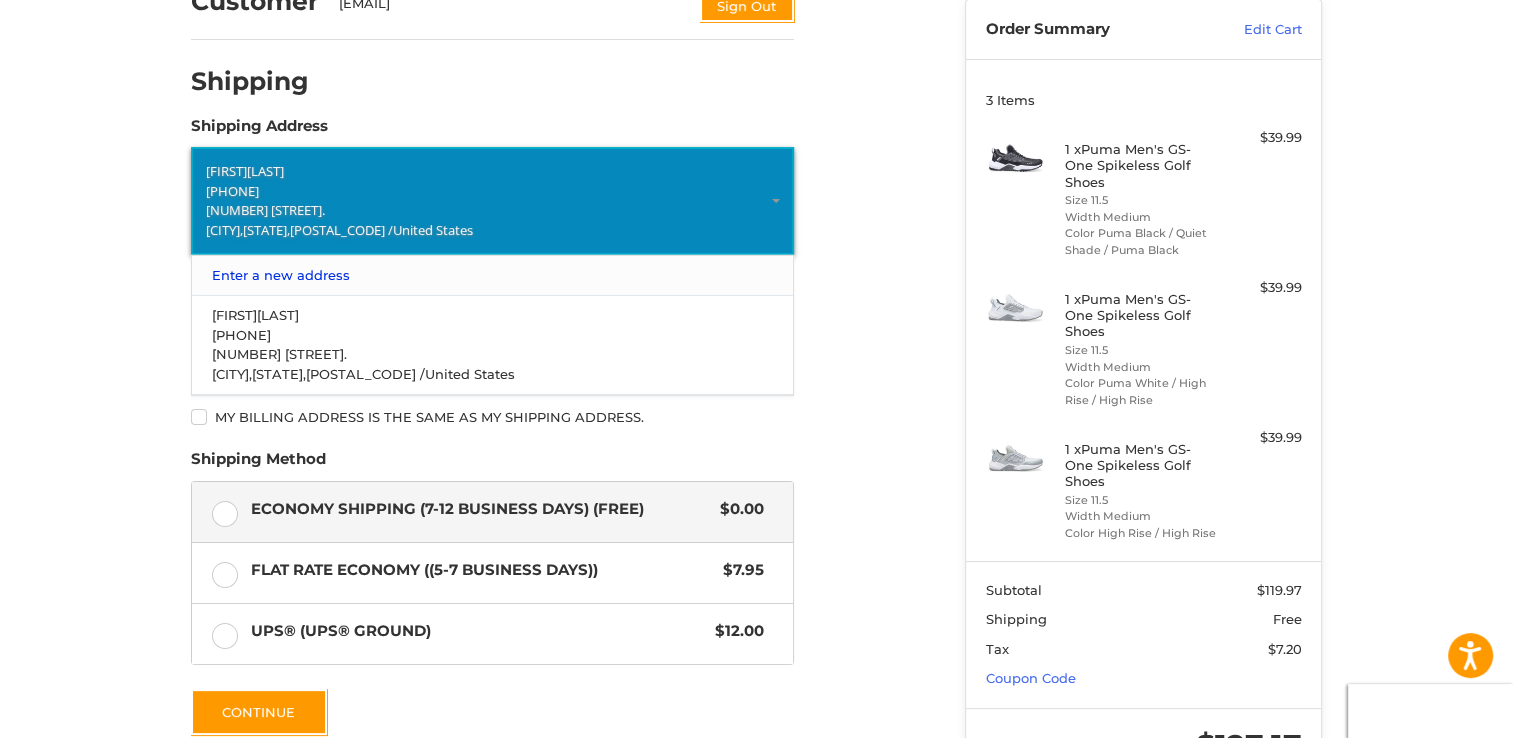 click on "Enter a new address" at bounding box center [493, 275] 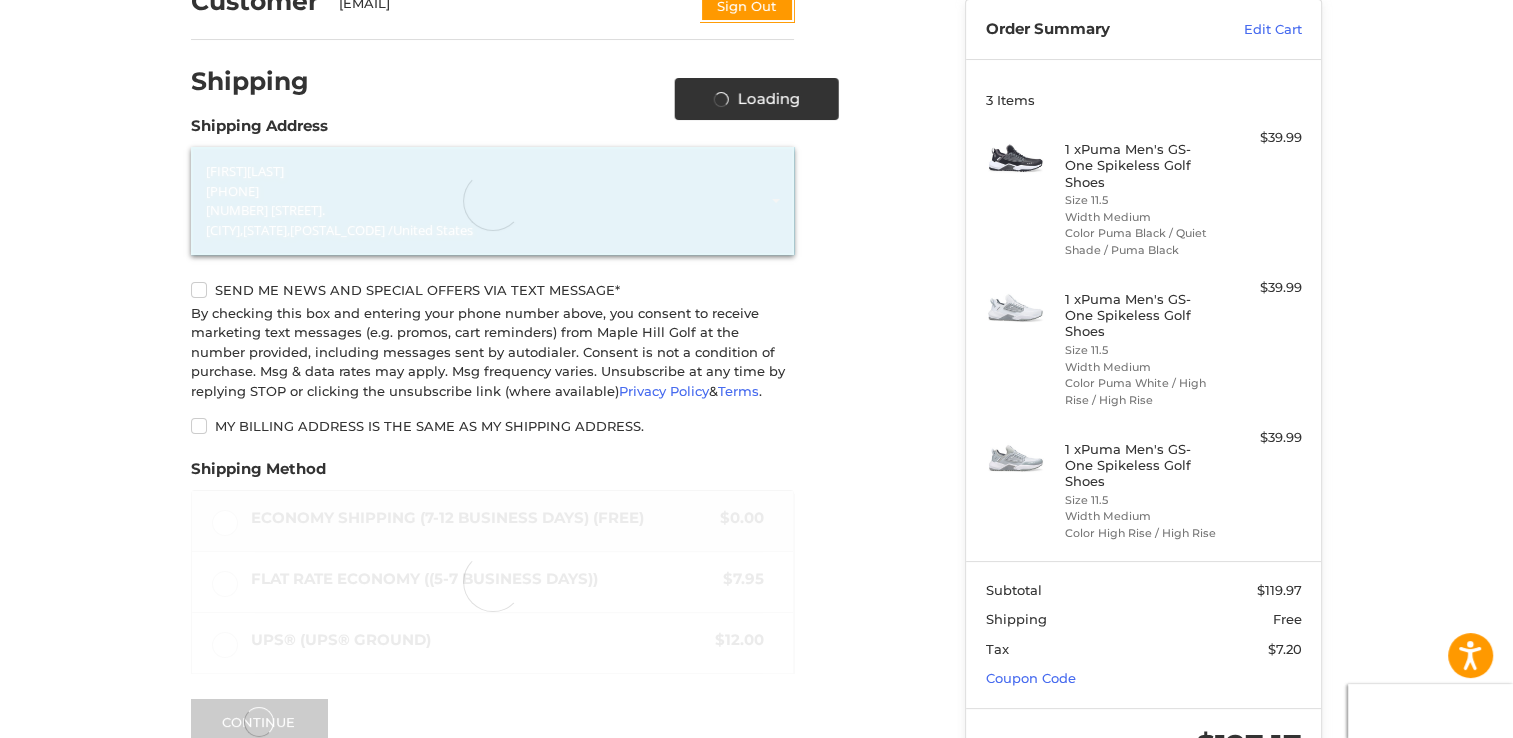 select on "**" 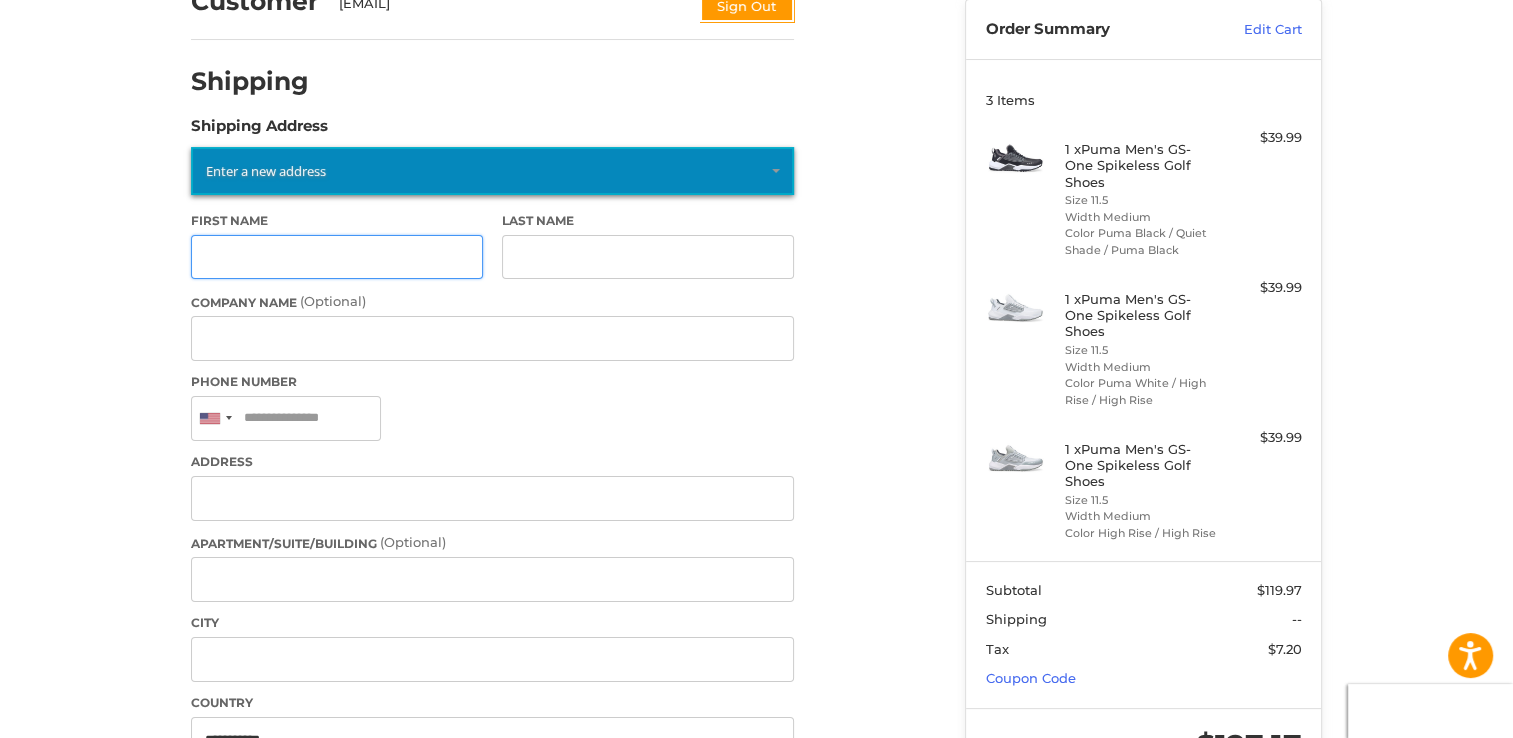 click on "First Name" at bounding box center [337, 257] 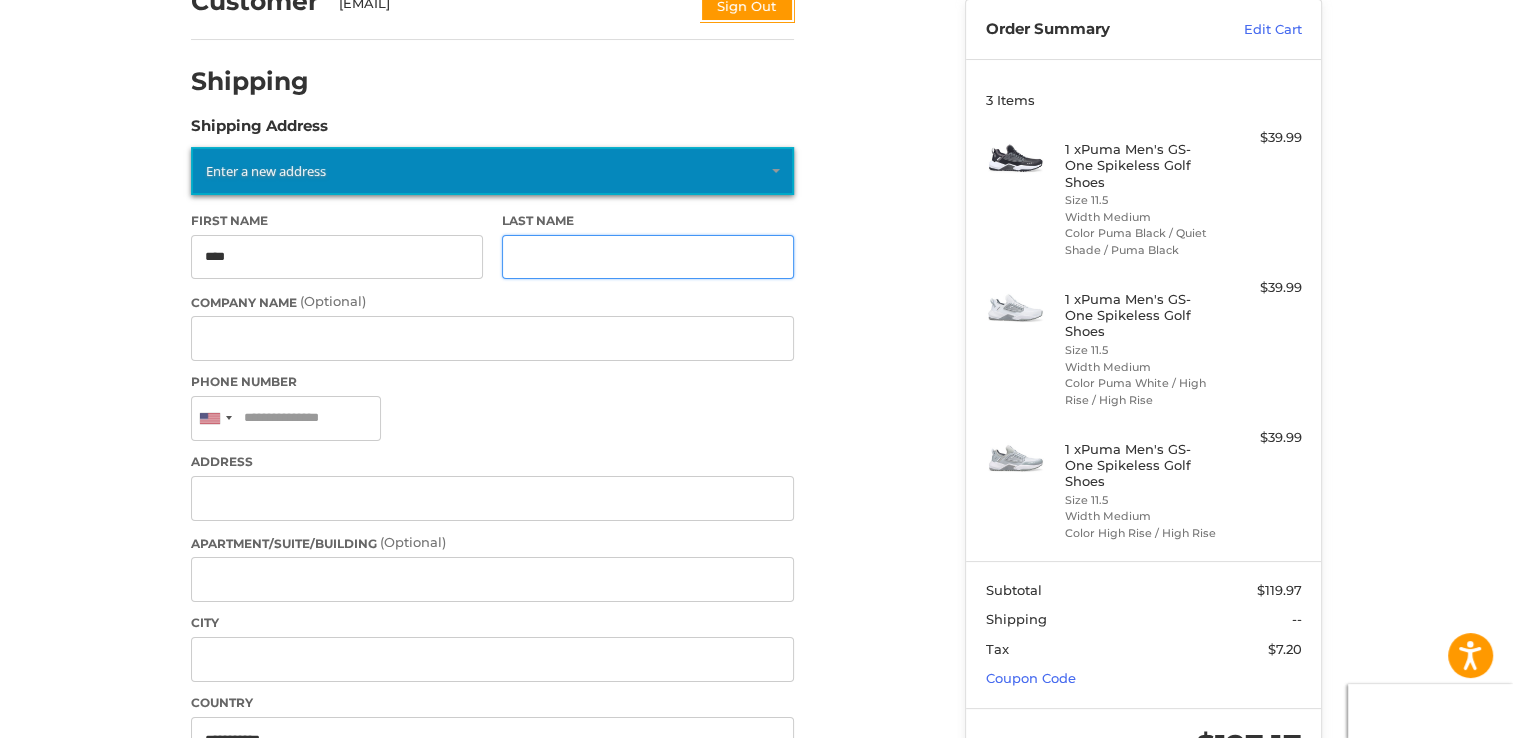 type on "******" 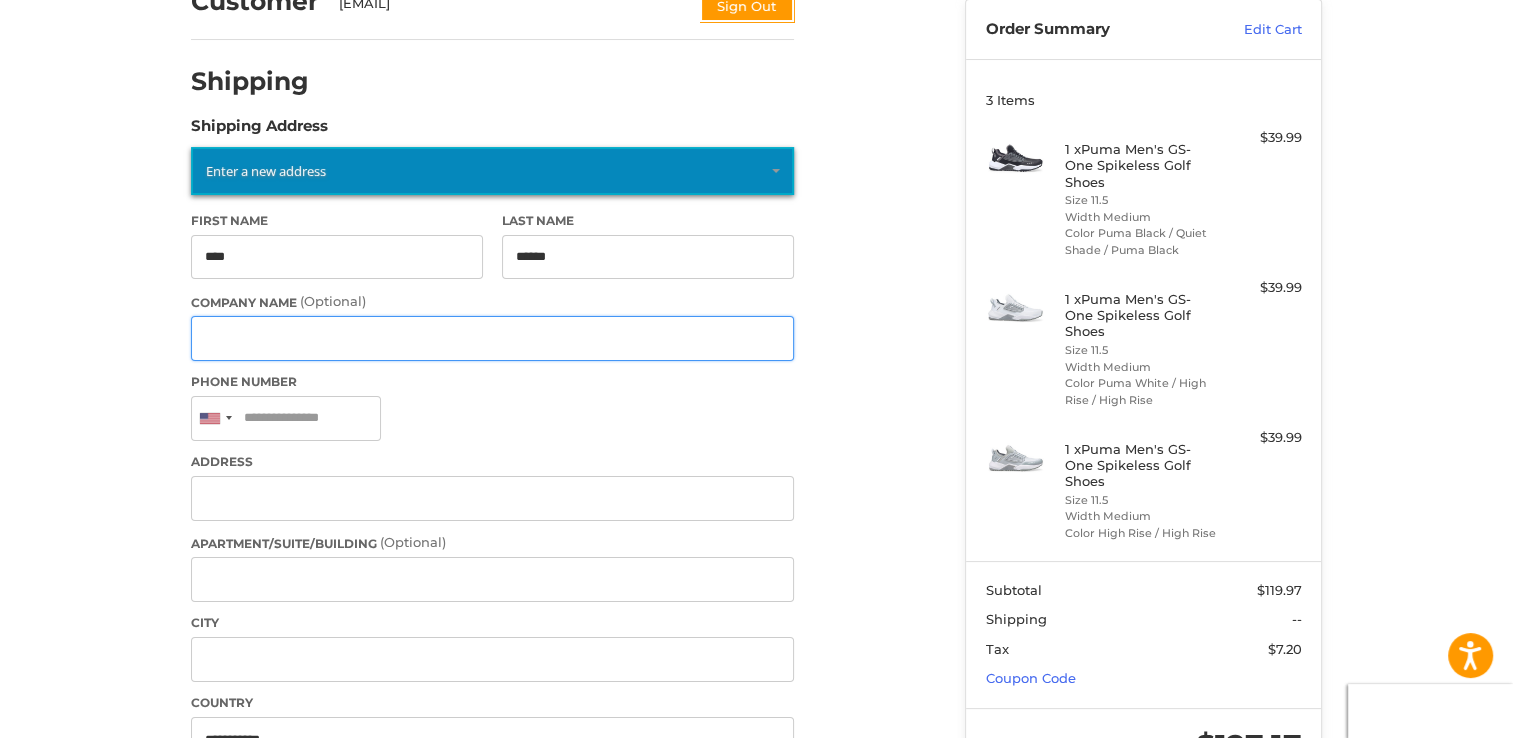 type on "*****" 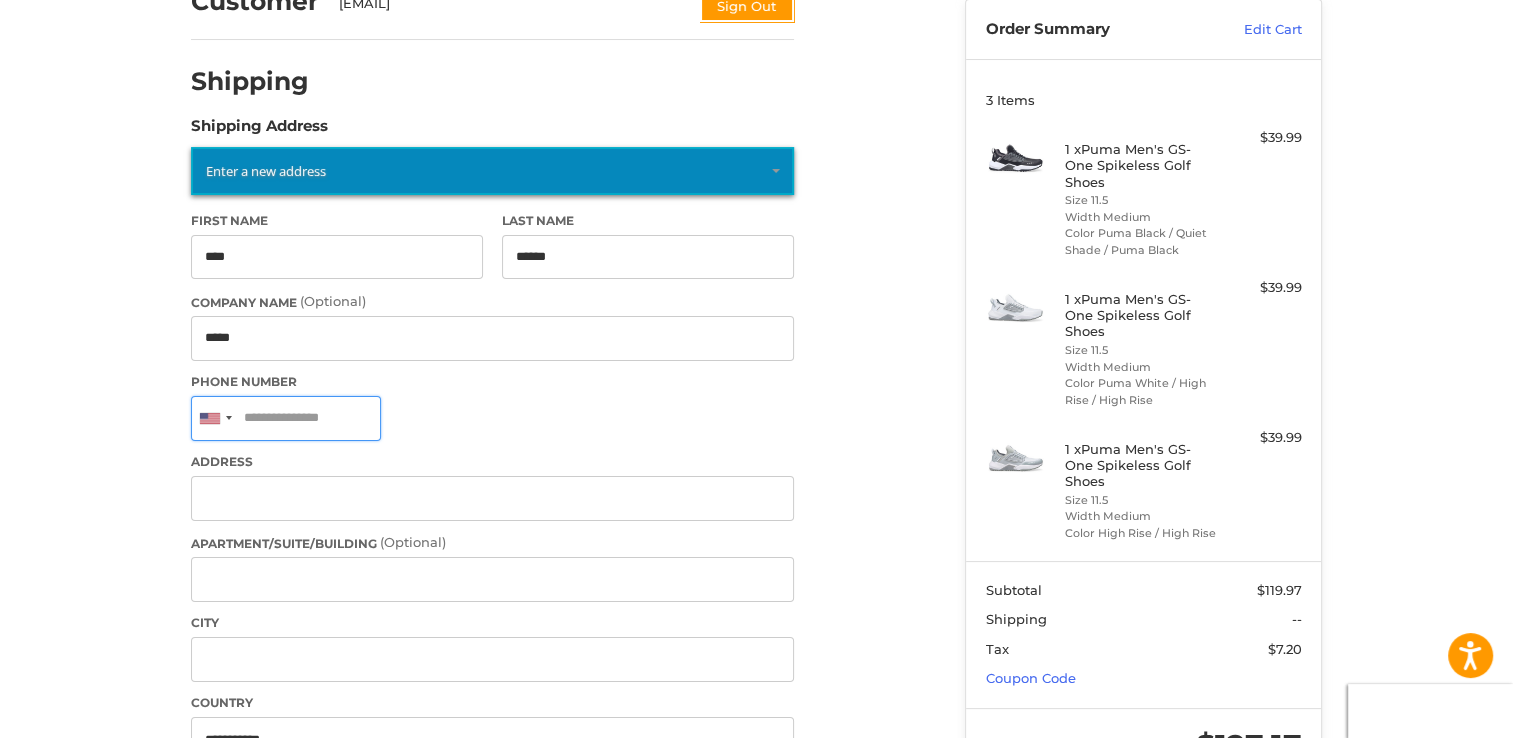 type on "**********" 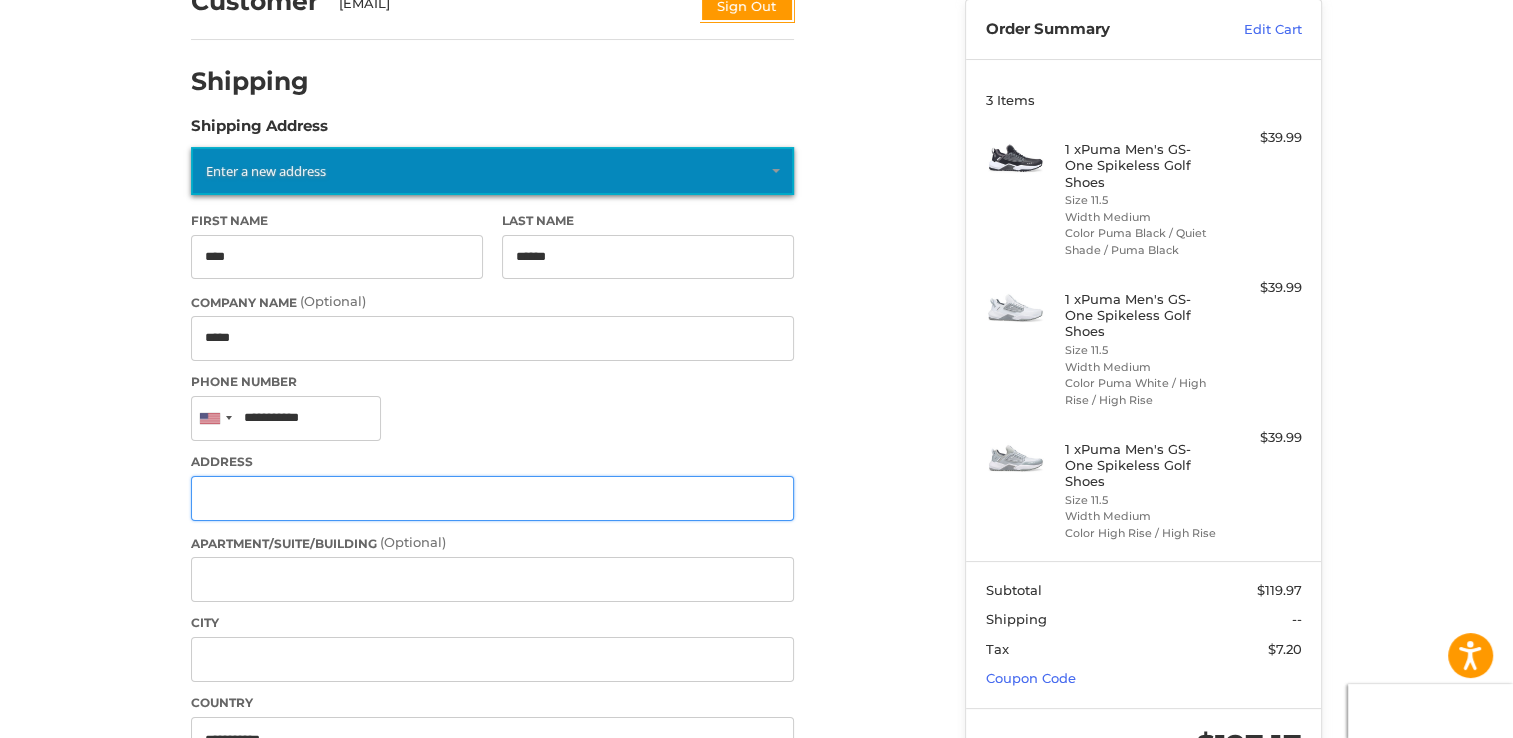 type on "**********" 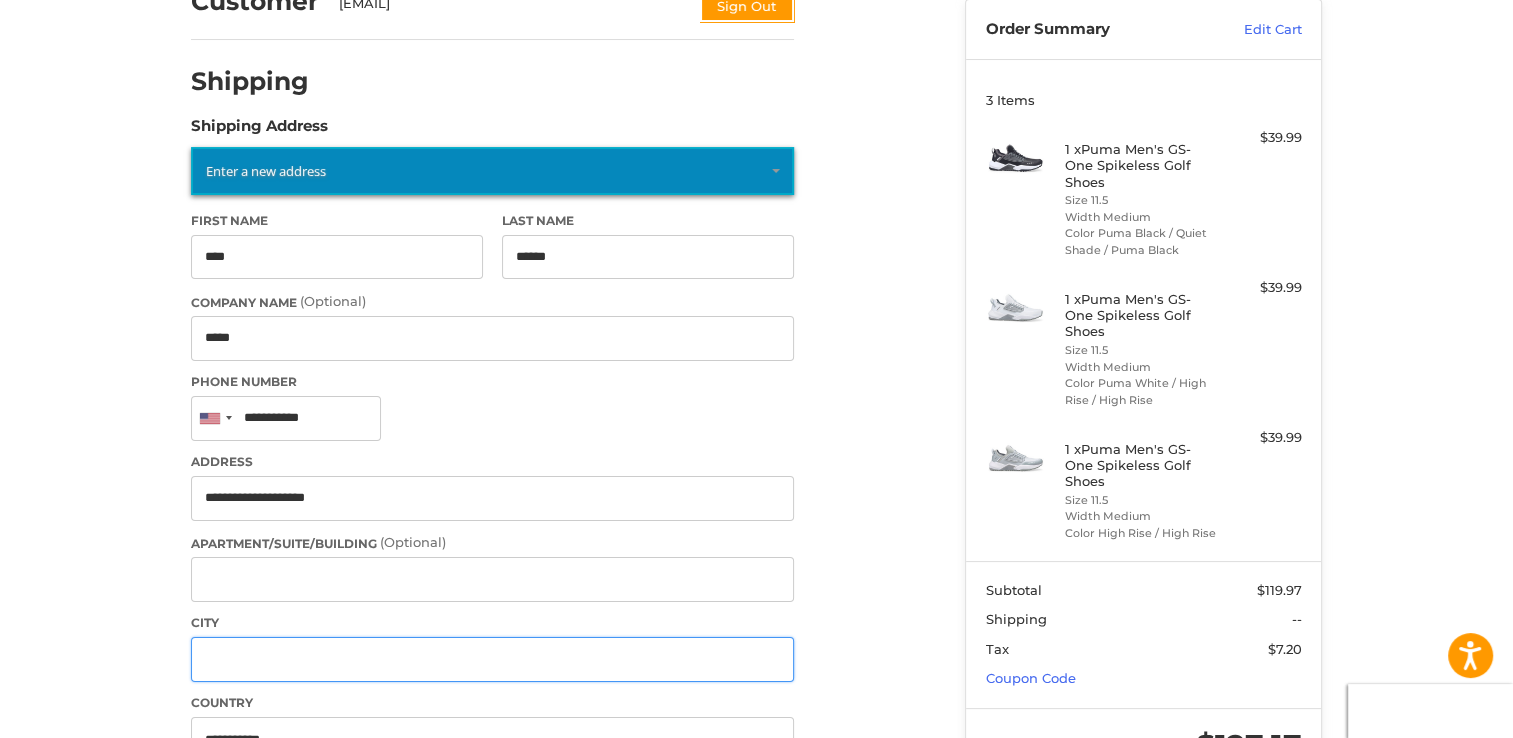 type on "*******" 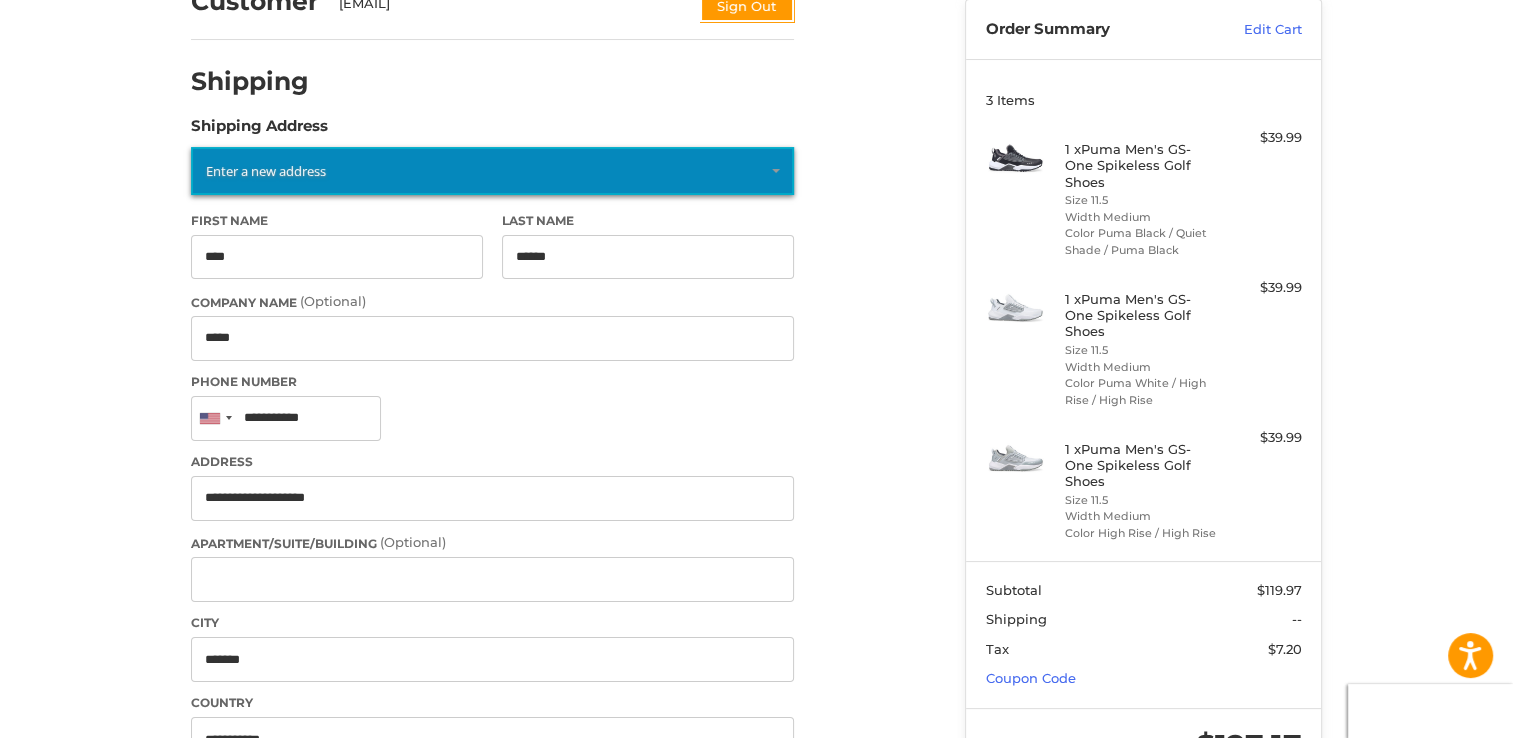 select on "**" 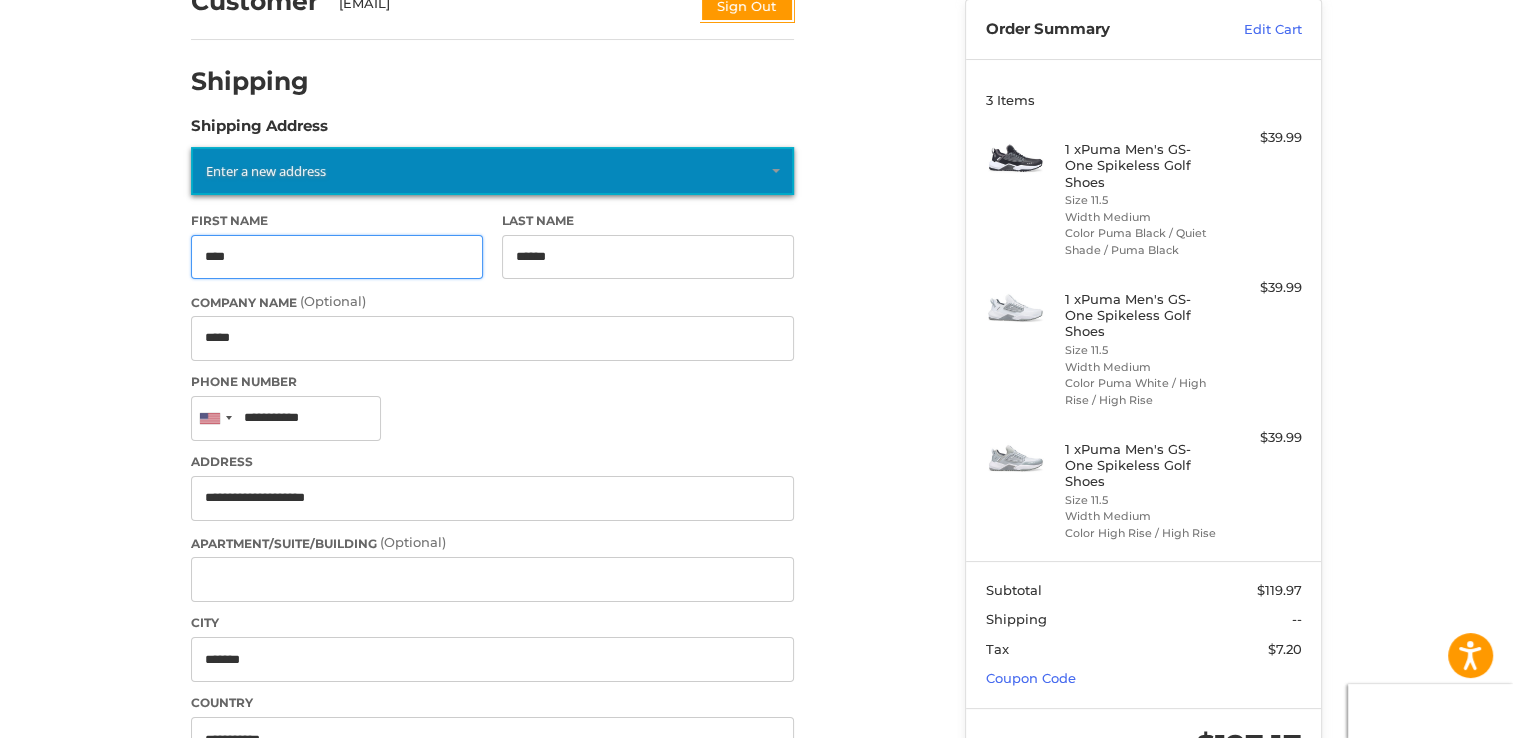 type on "**********" 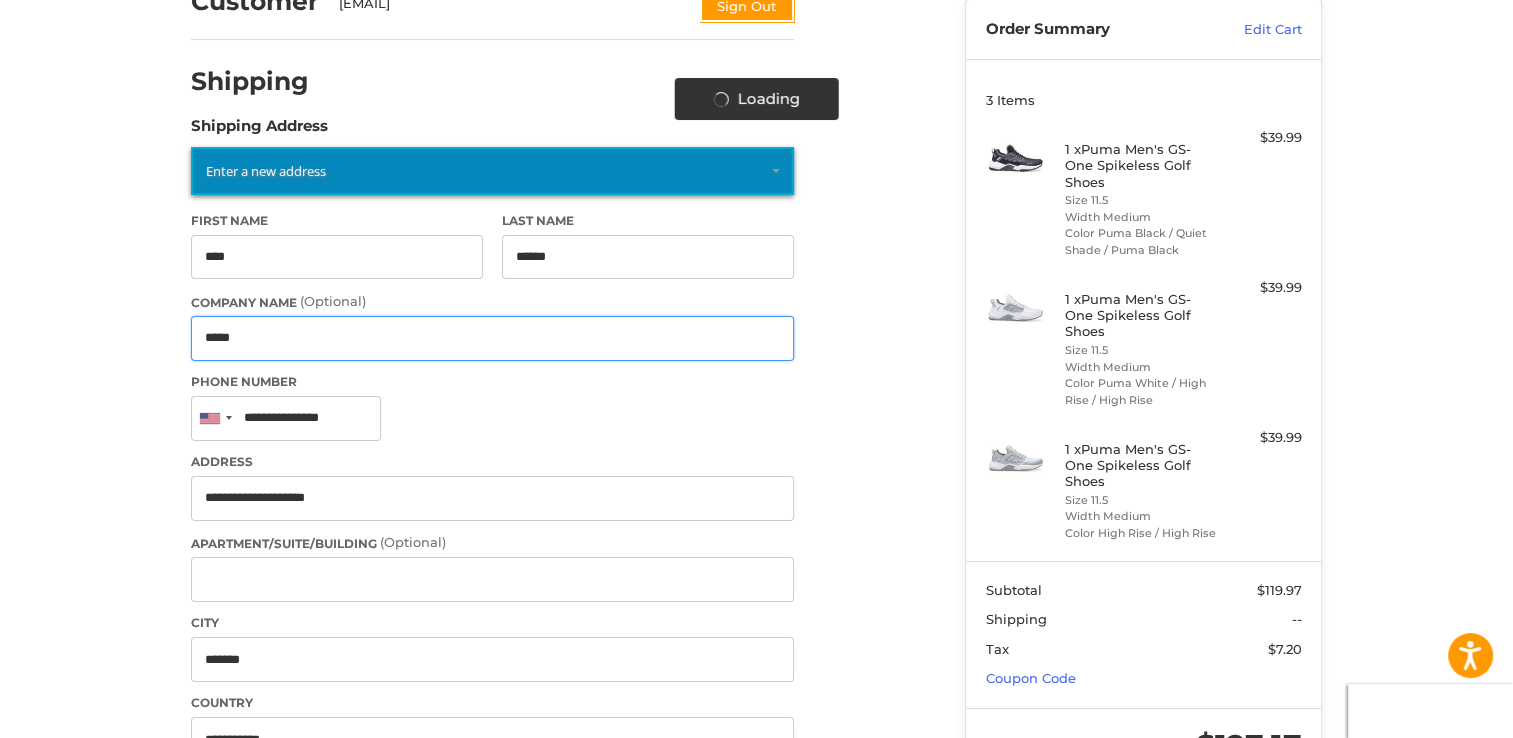 click on "*****" at bounding box center [492, 338] 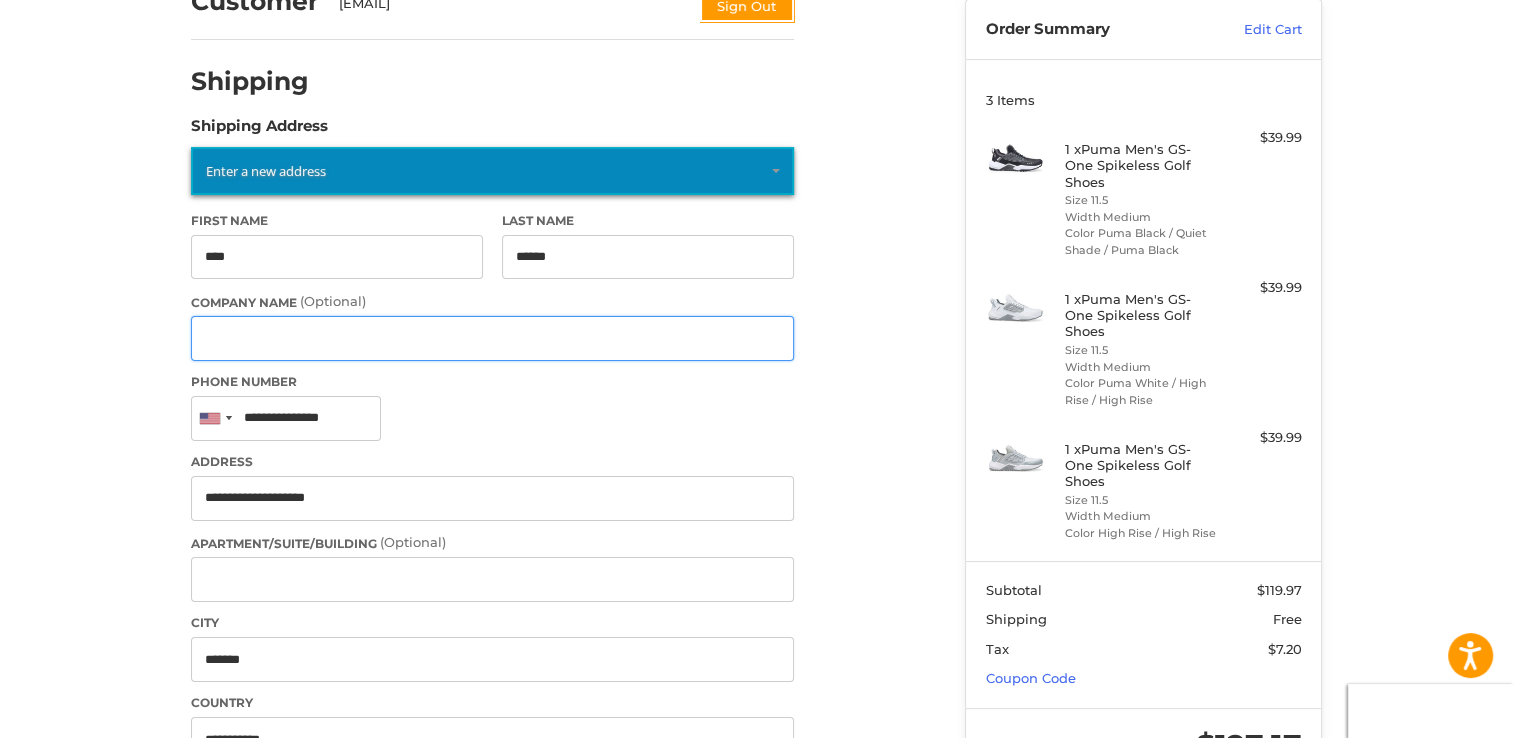 type 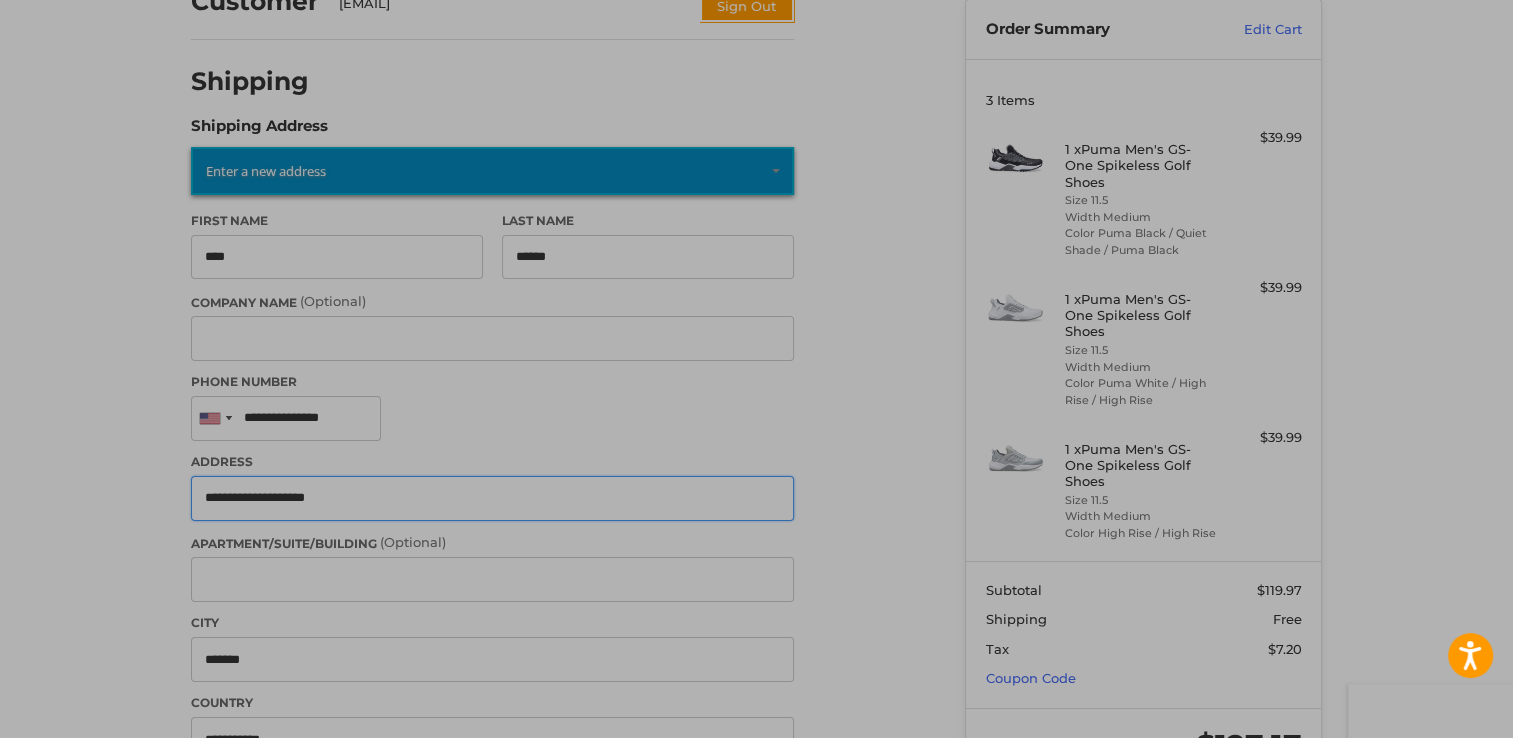 click on "**********" at bounding box center (492, 498) 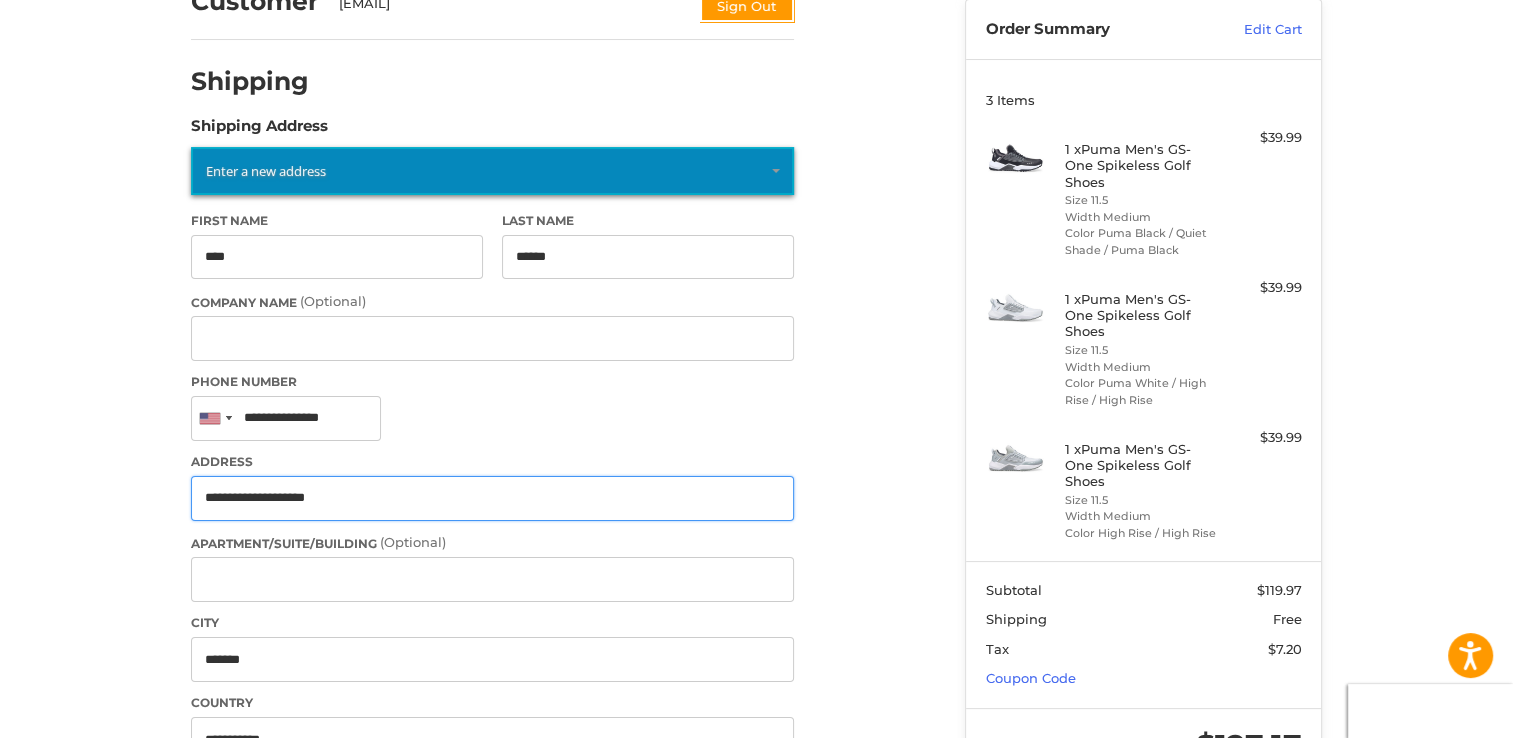 click on "**********" at bounding box center [492, 498] 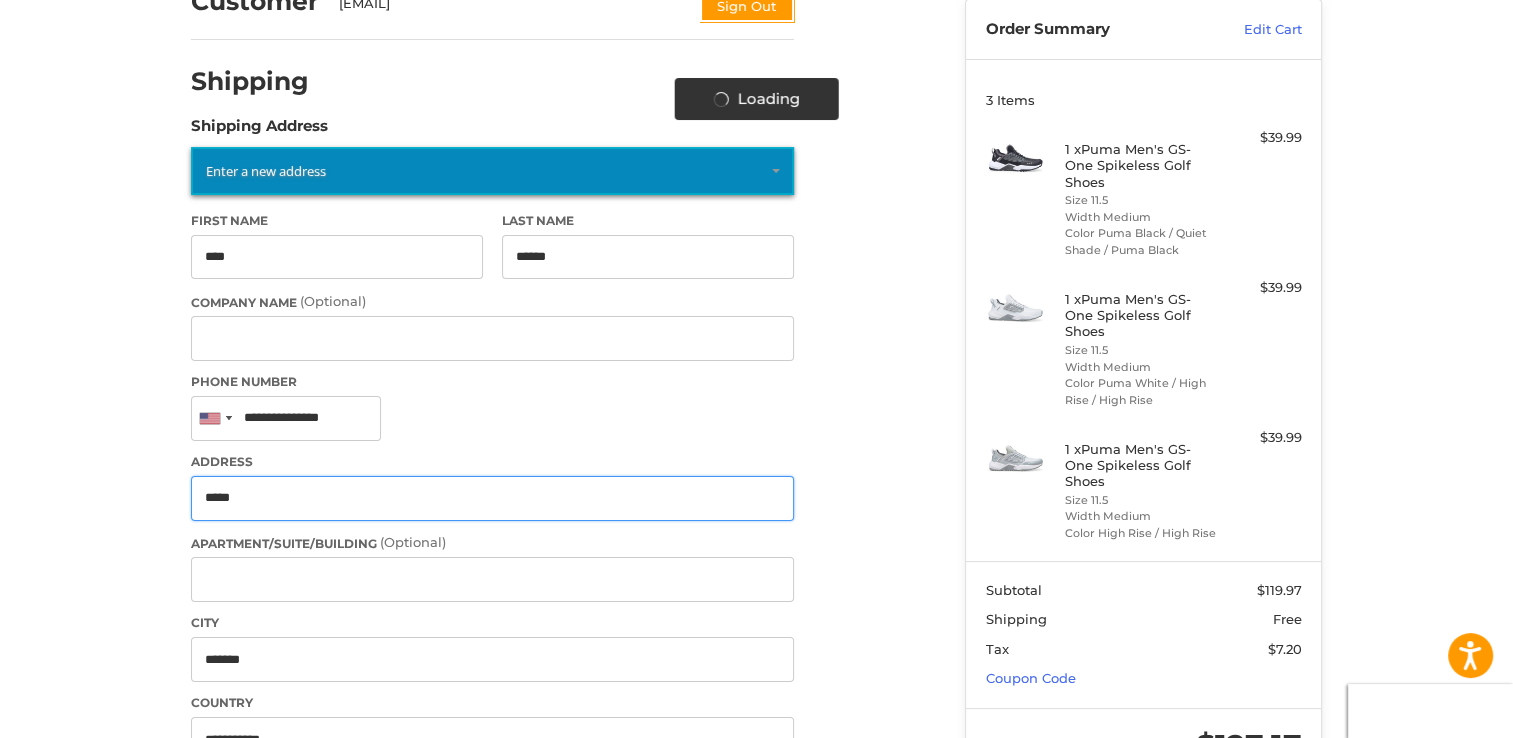 type on "**********" 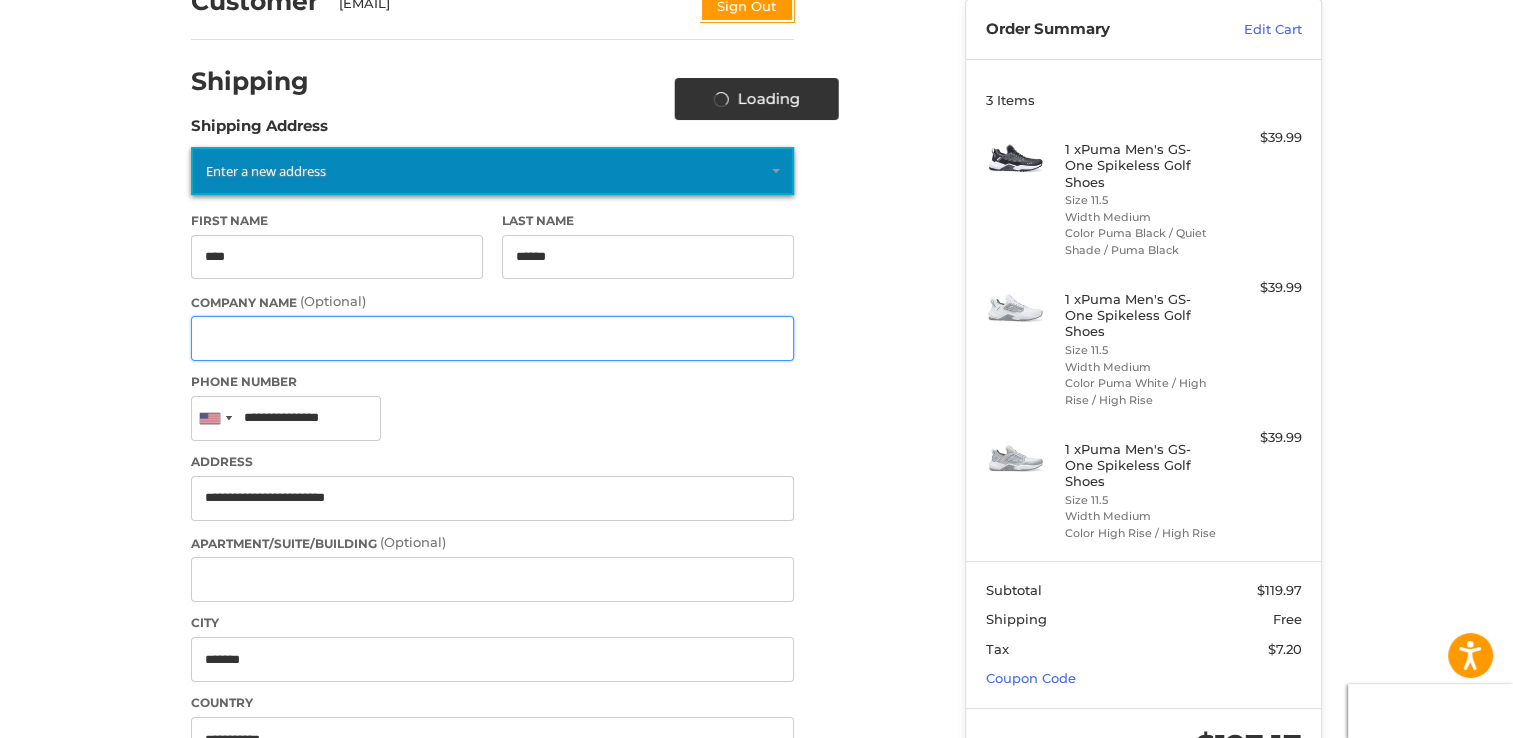 type on "**********" 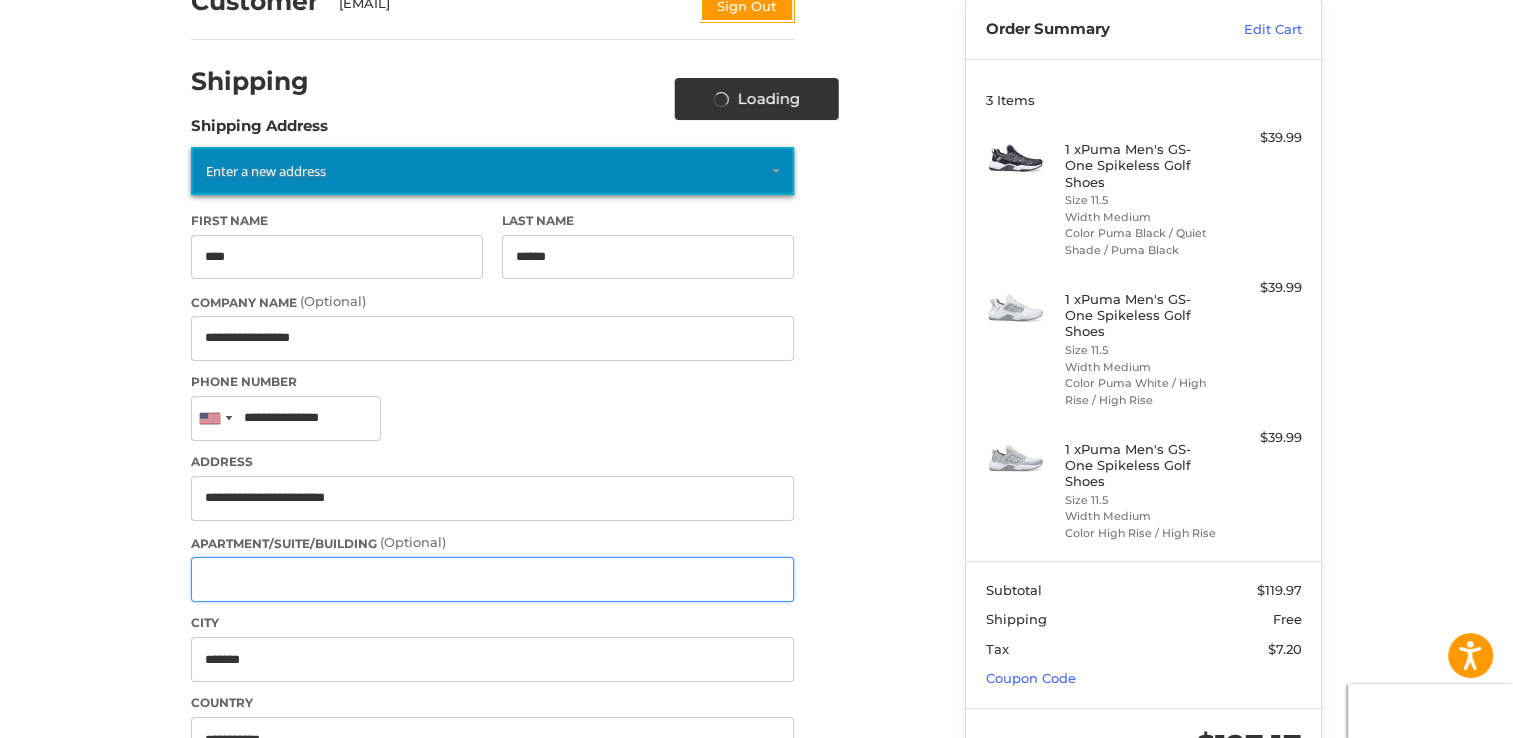 type on "*****" 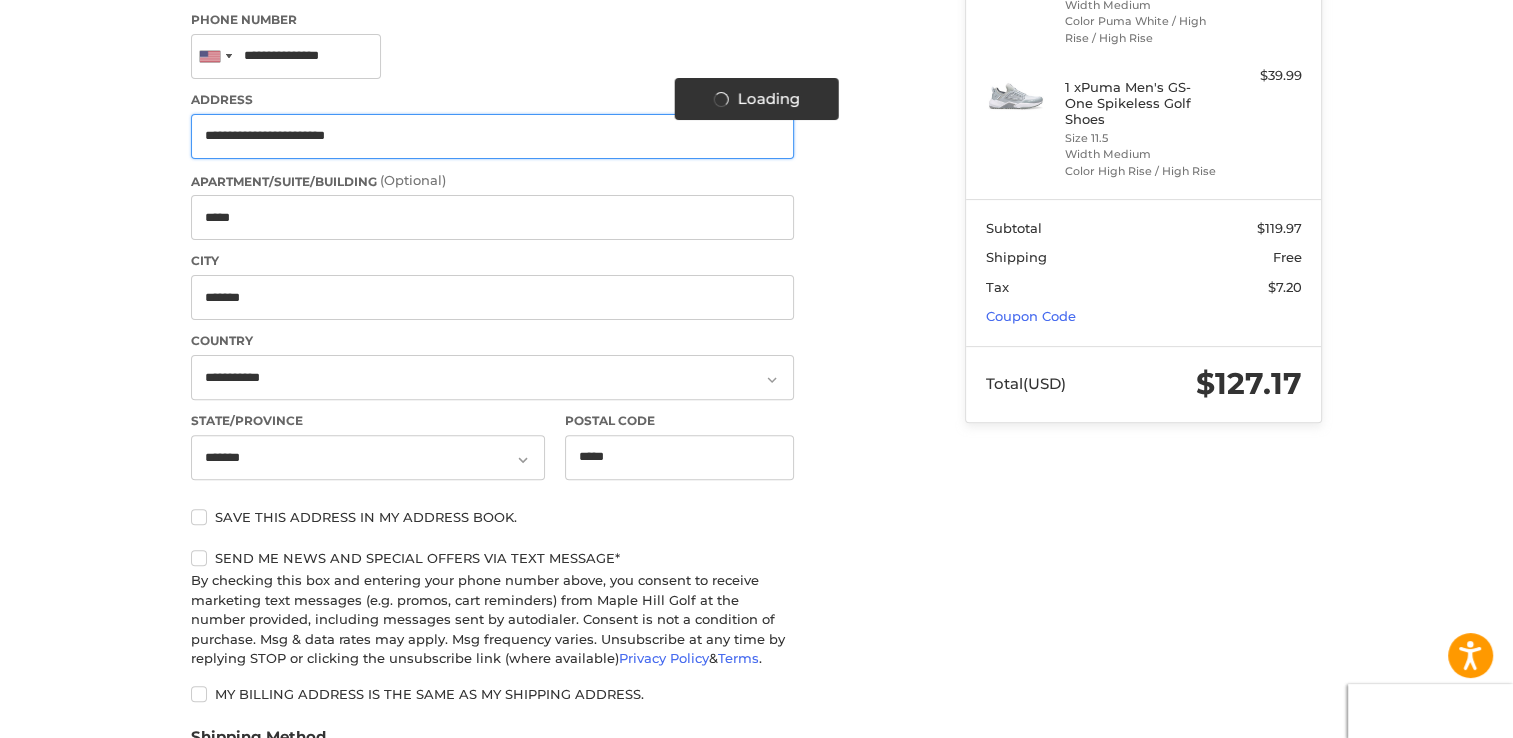 scroll, scrollTop: 600, scrollLeft: 0, axis: vertical 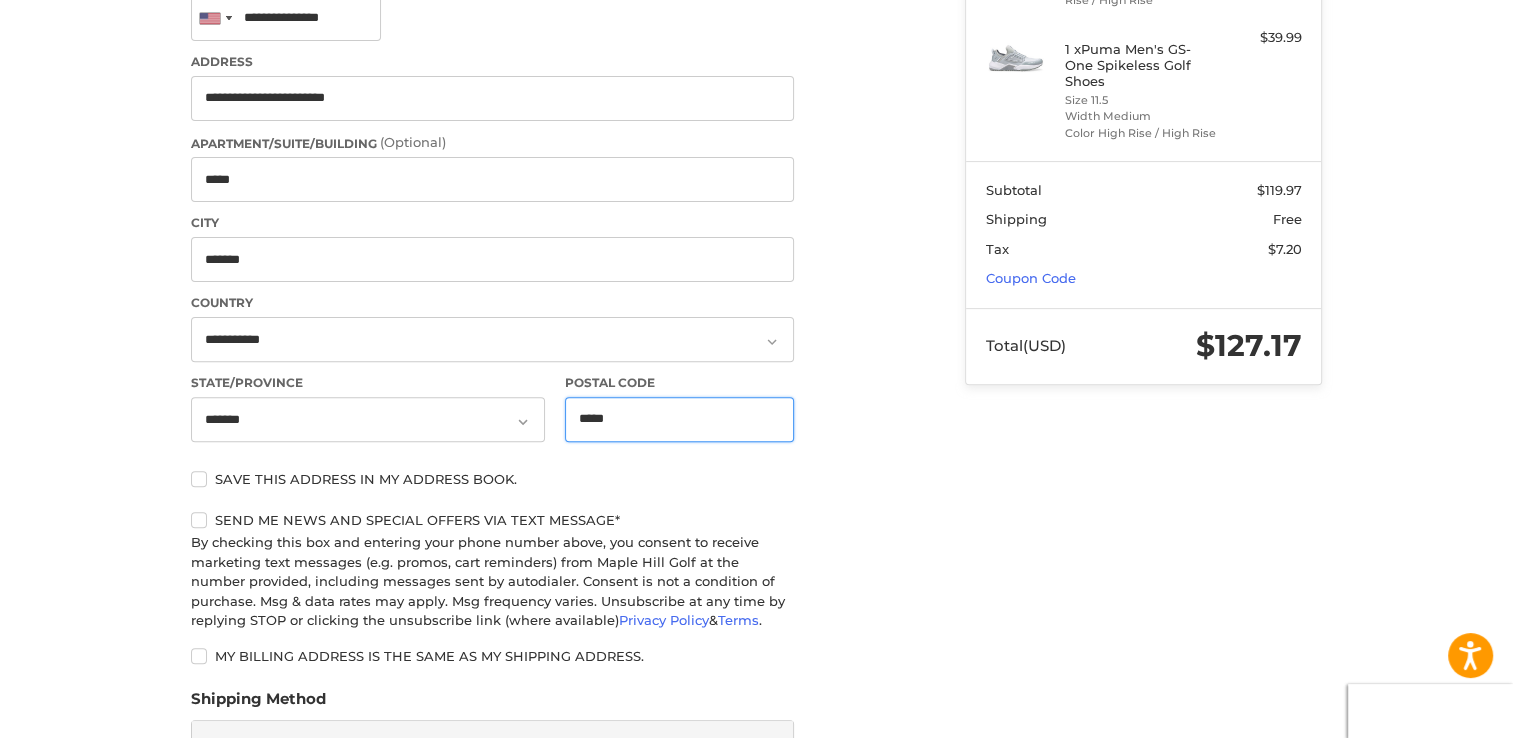 click on "*****" at bounding box center [680, 419] 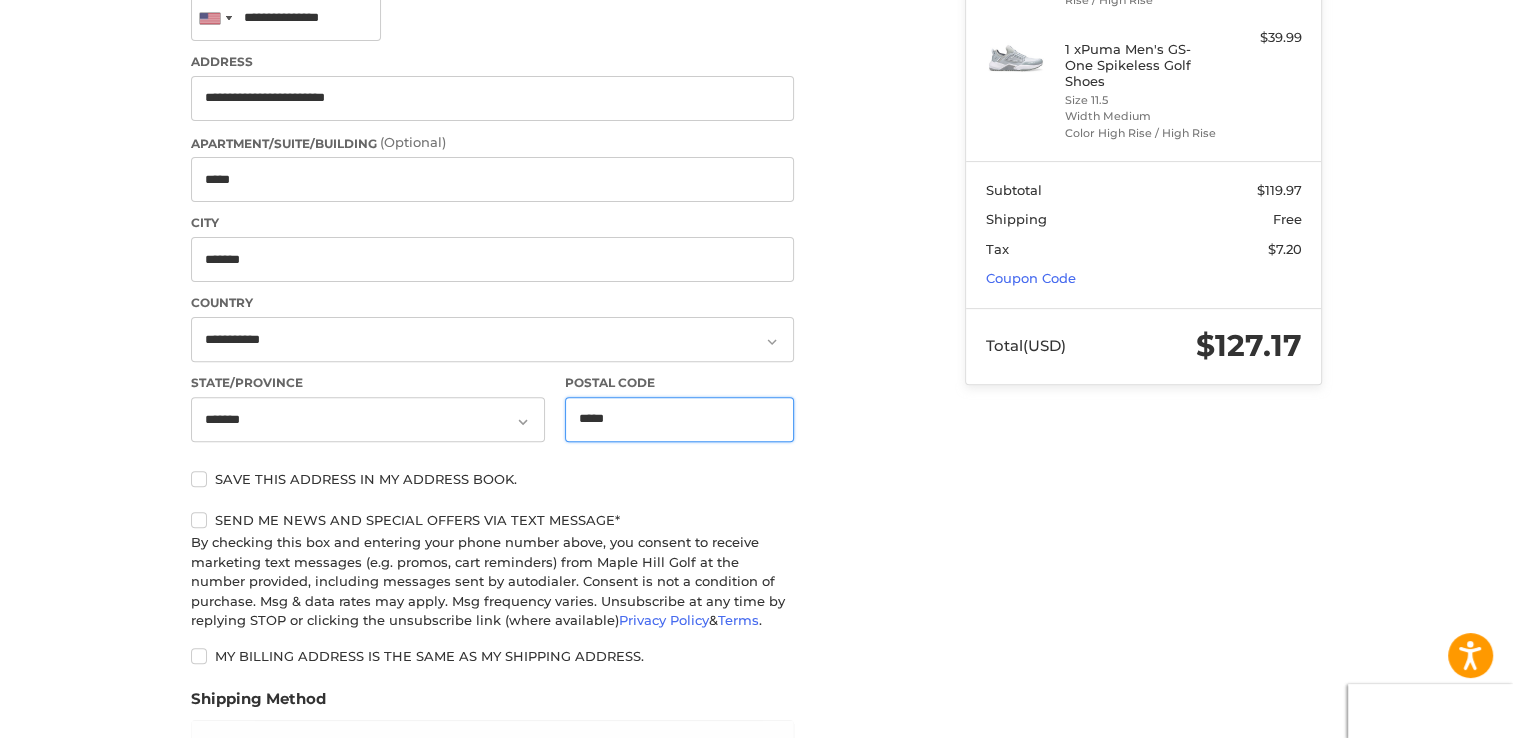 type on "*****" 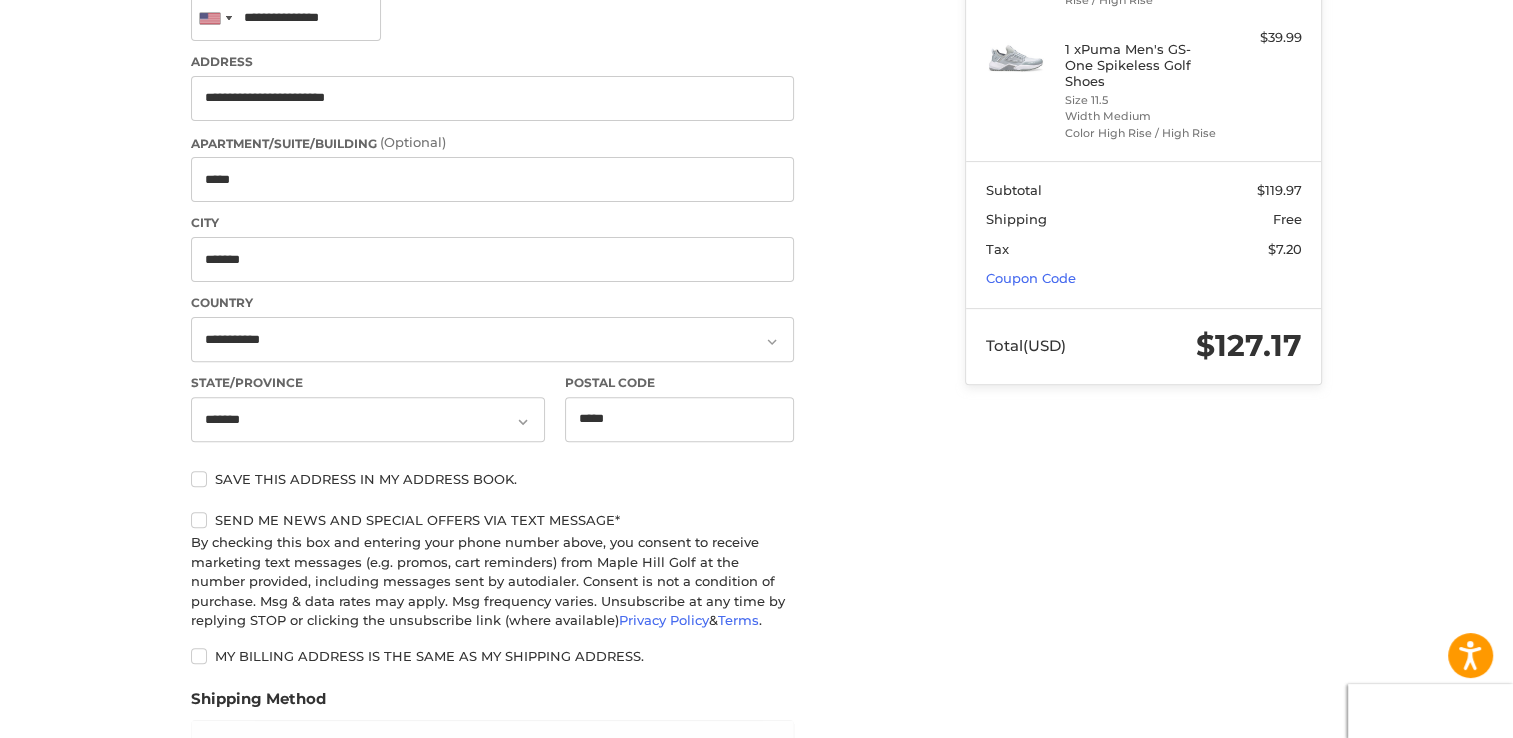 click on "**********" at bounding box center (531, 355) 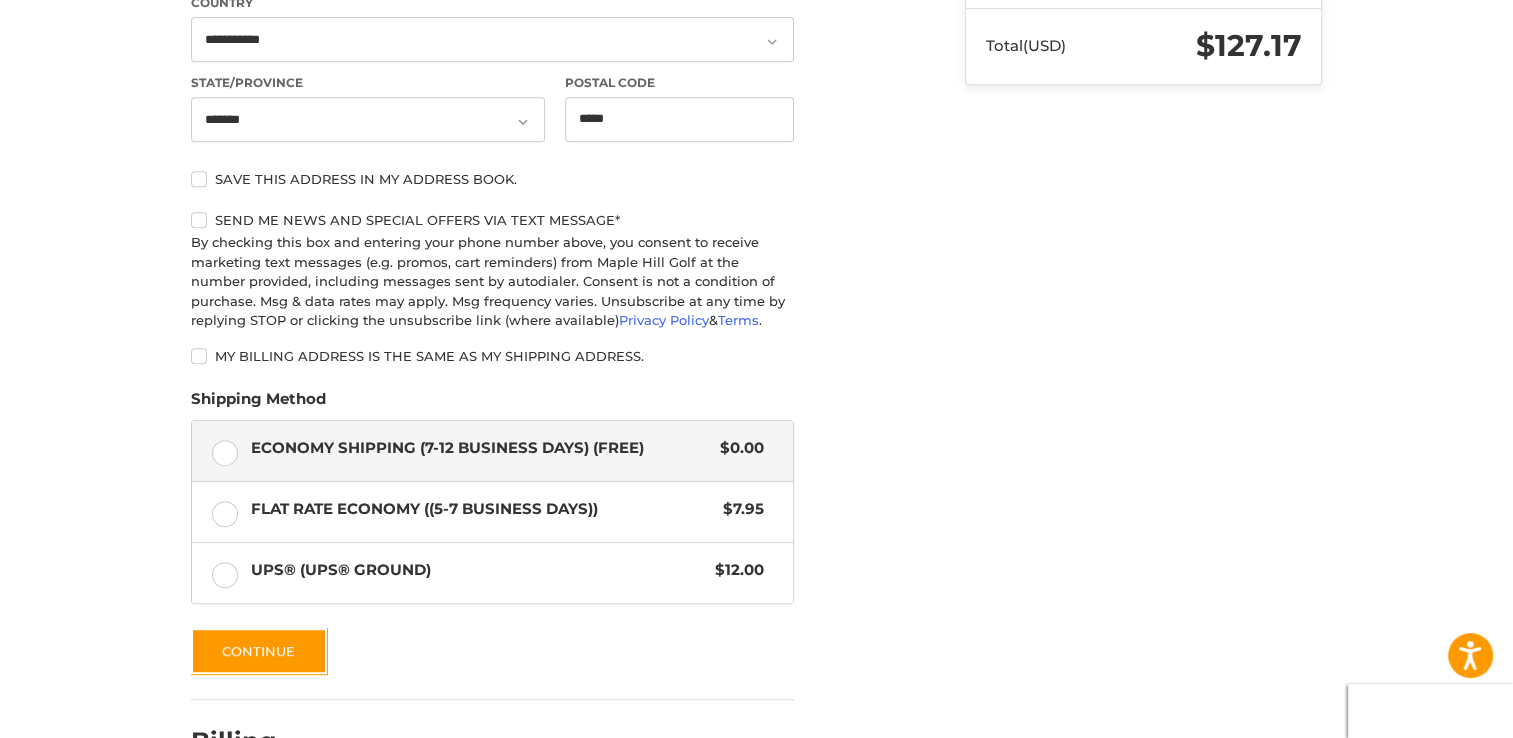 scroll, scrollTop: 1000, scrollLeft: 0, axis: vertical 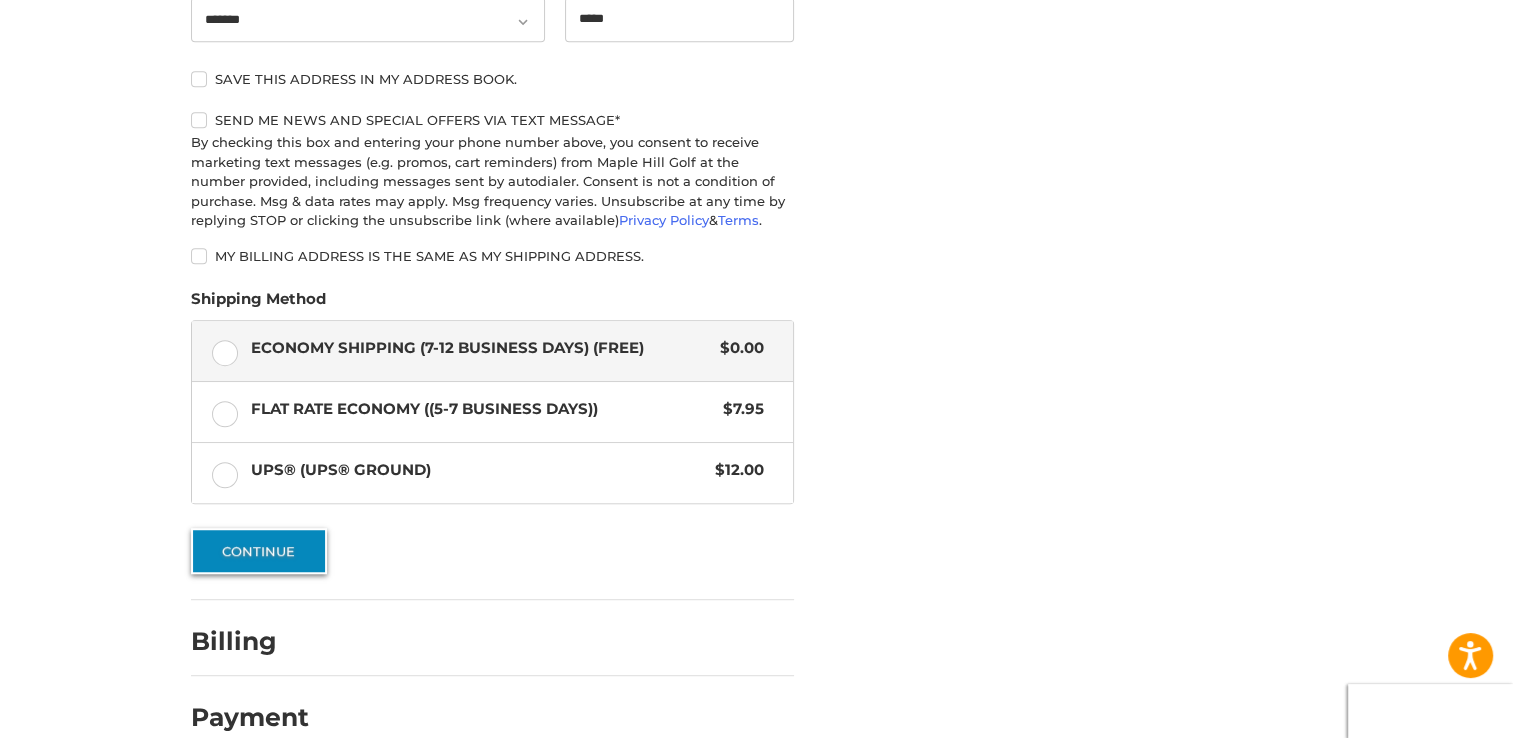 click on "Continue" at bounding box center [259, 551] 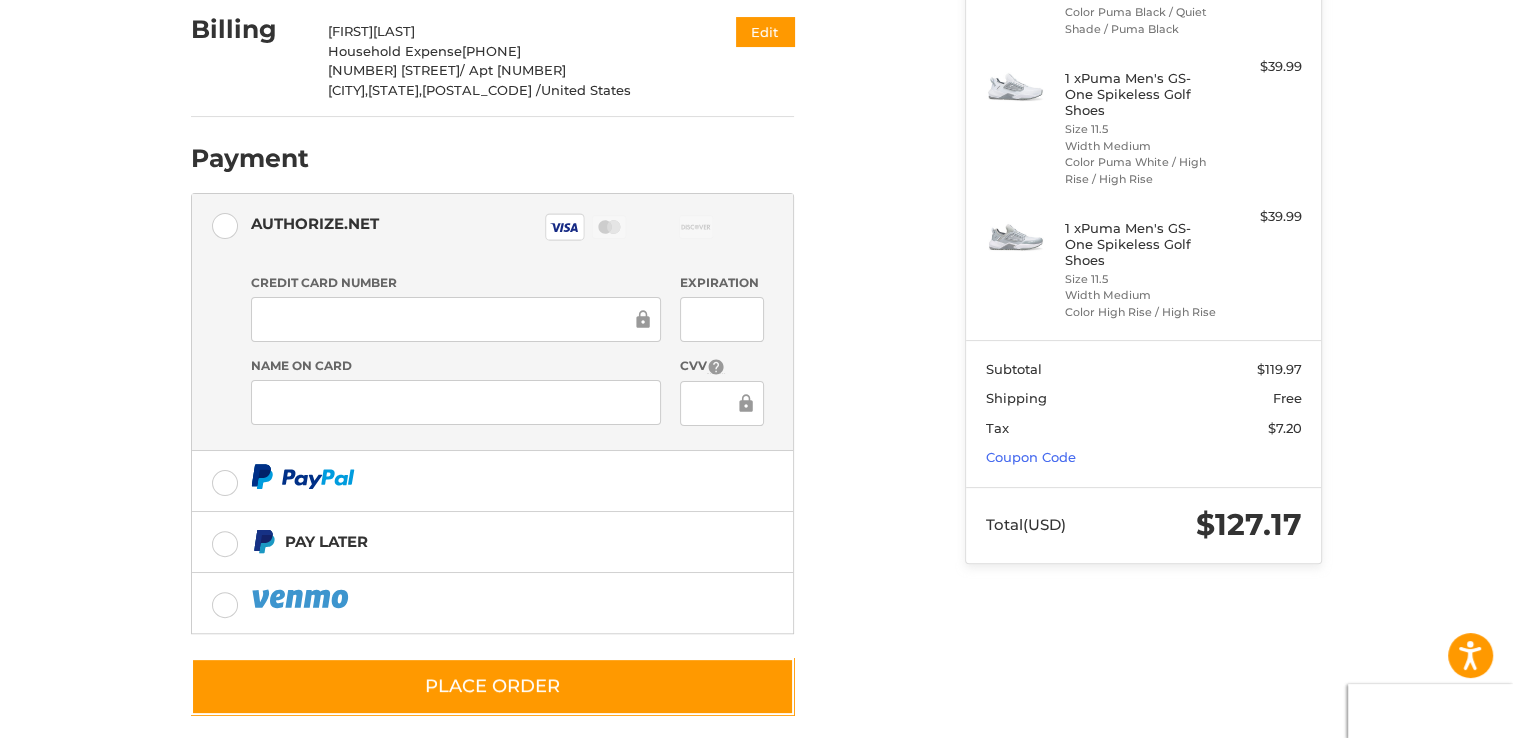 scroll, scrollTop: 441, scrollLeft: 0, axis: vertical 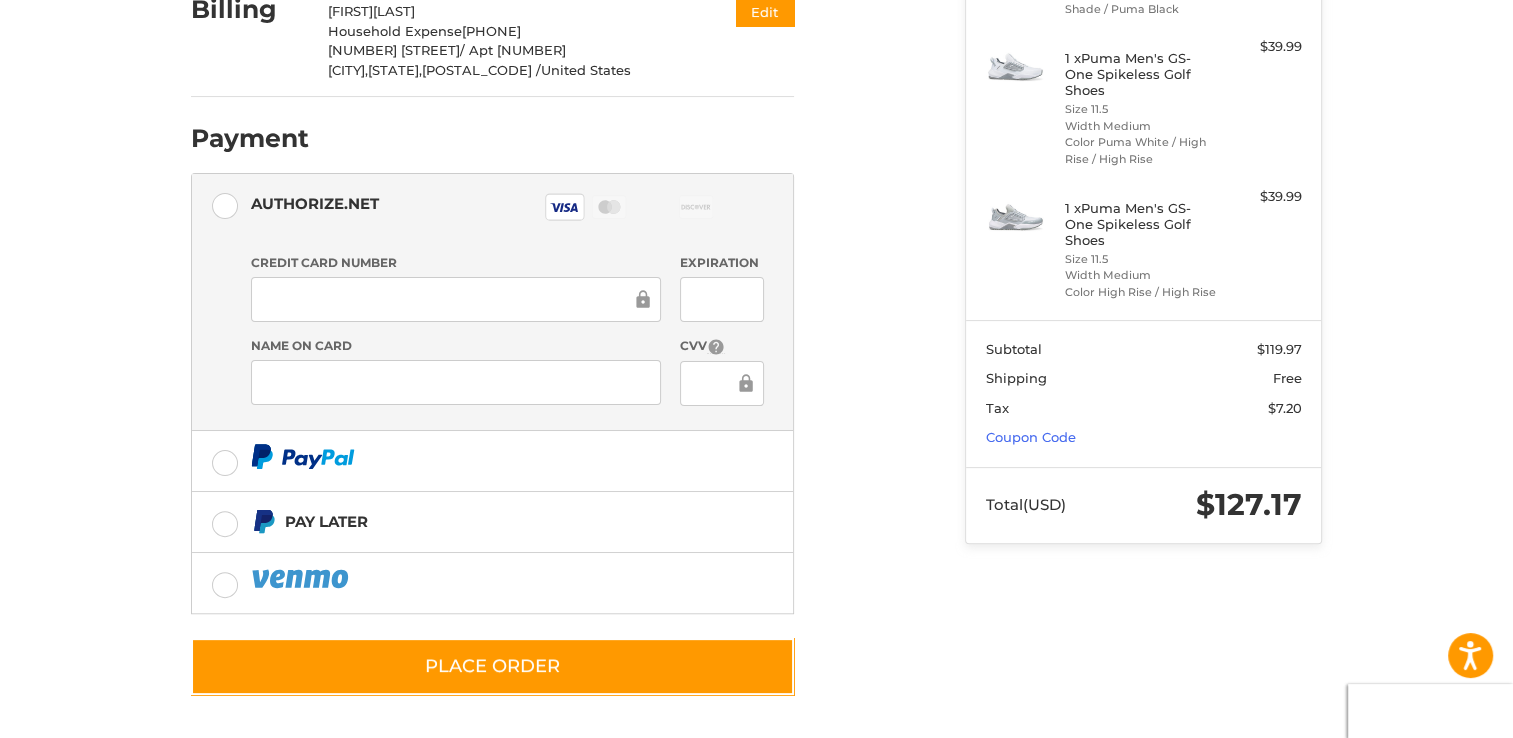 click at bounding box center [0, 739] 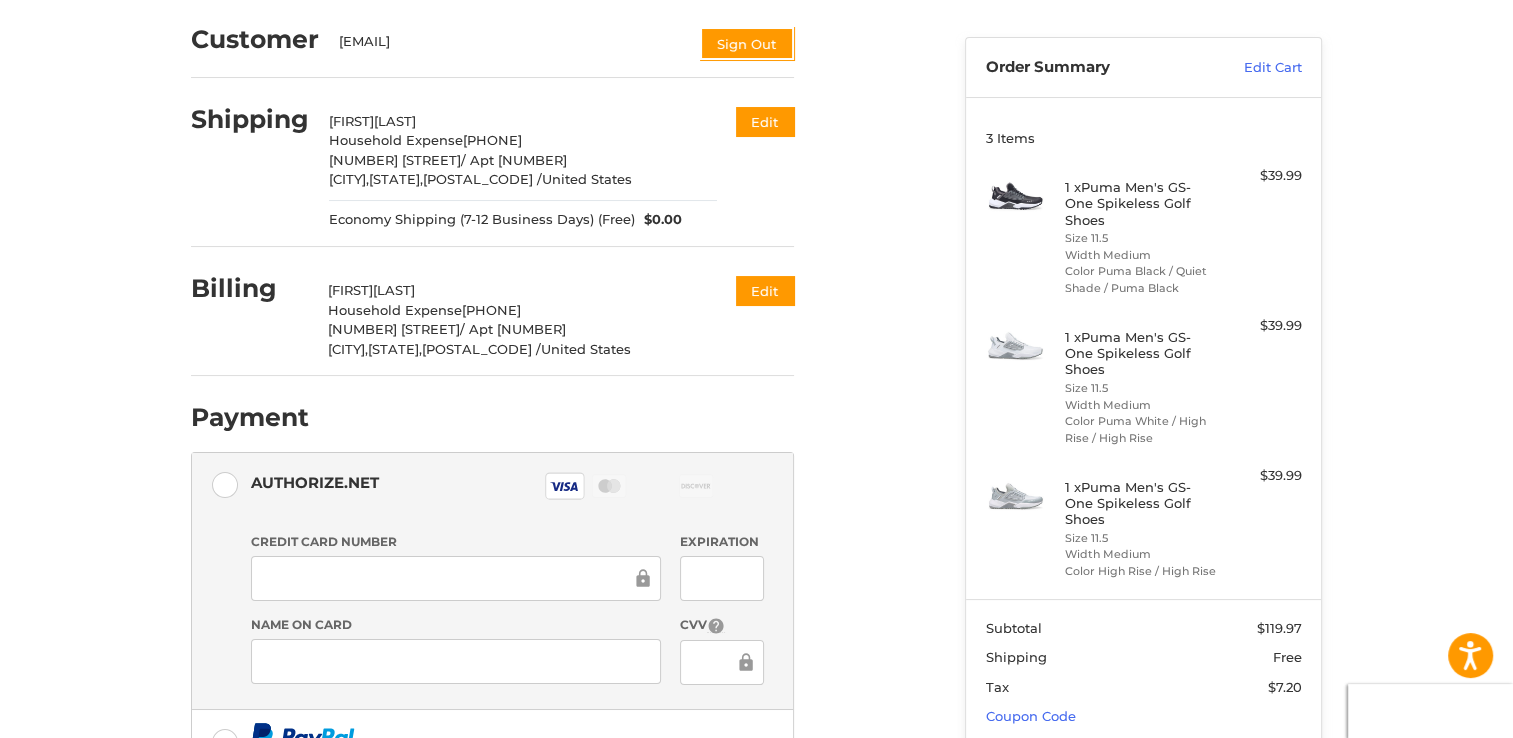 scroll, scrollTop: 141, scrollLeft: 0, axis: vertical 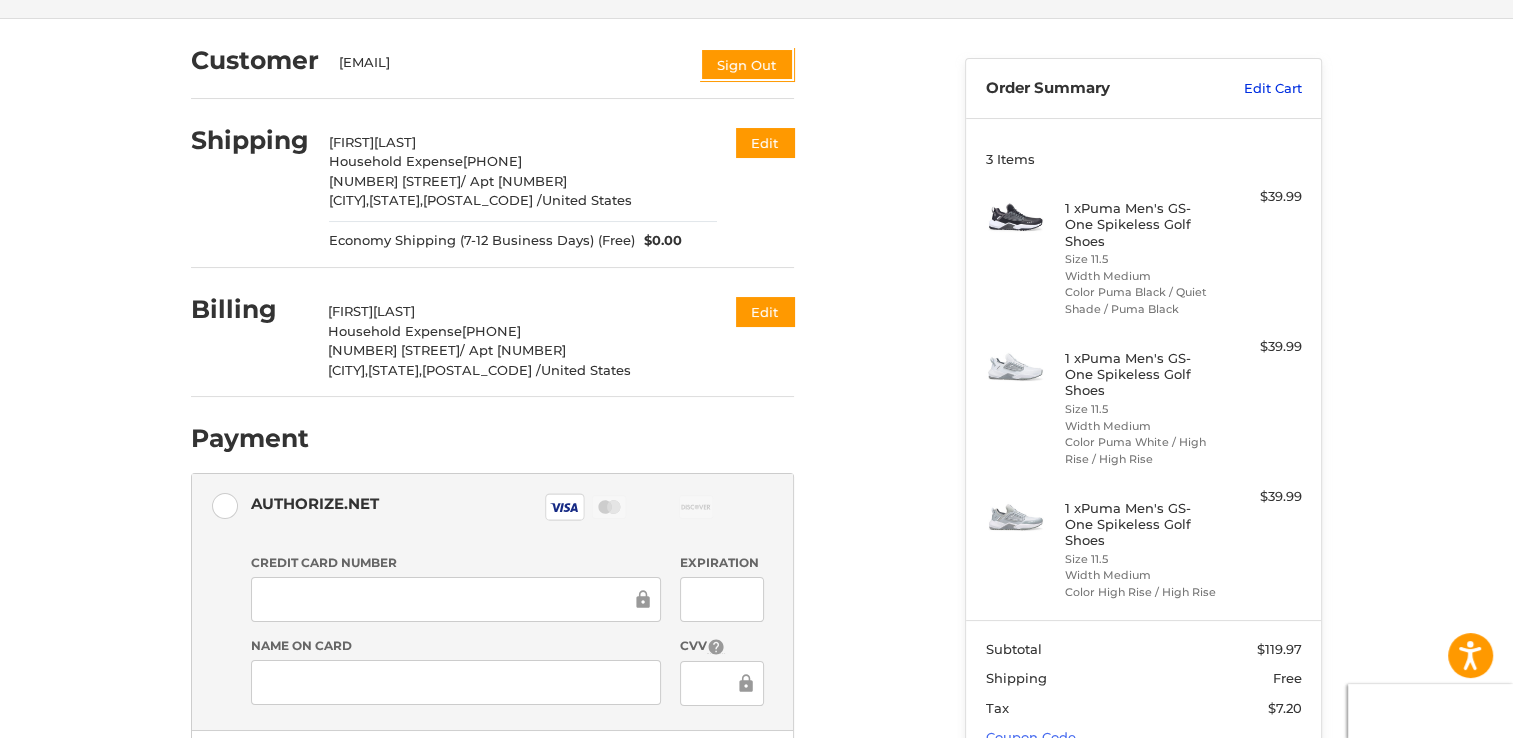 click on "Edit Cart" at bounding box center [1251, 89] 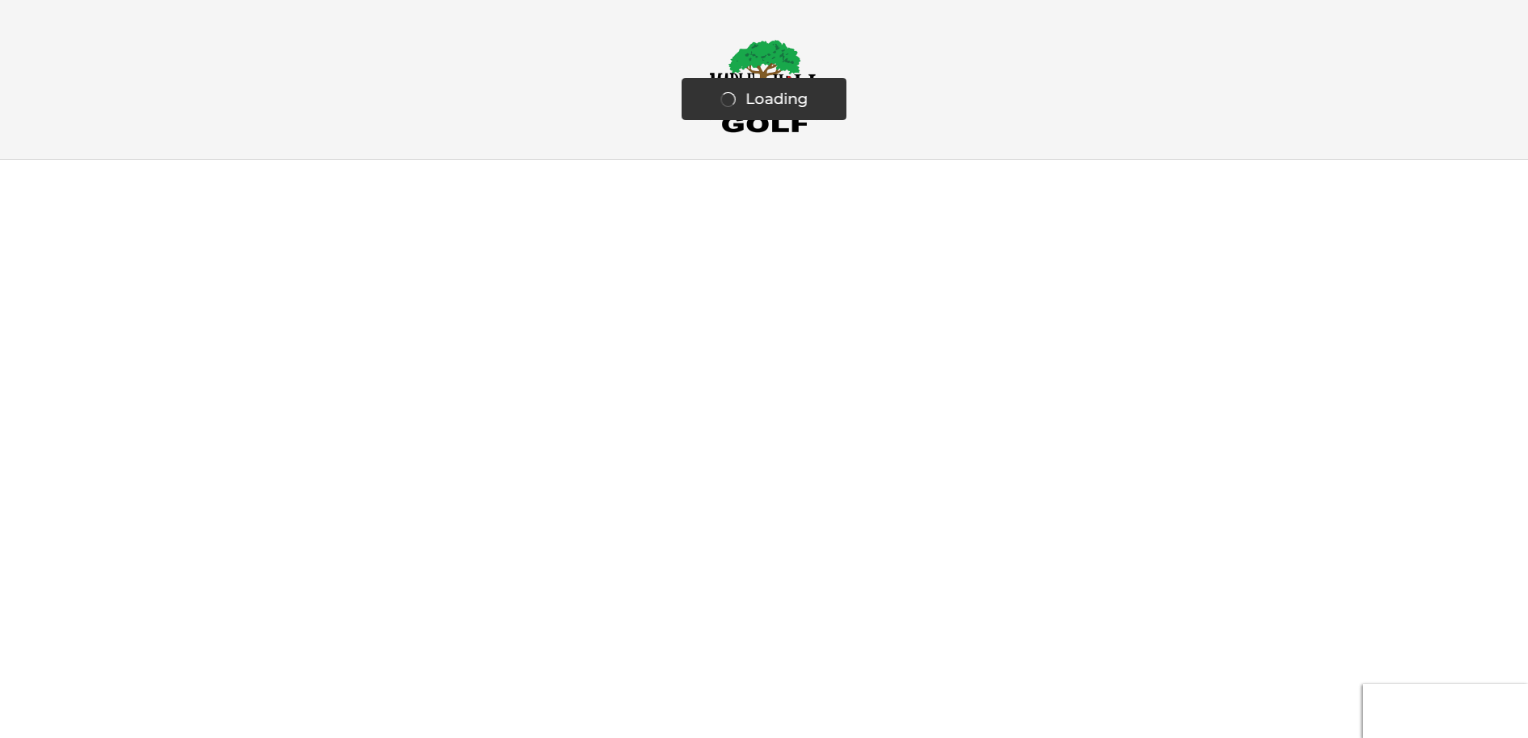 scroll, scrollTop: 0, scrollLeft: 0, axis: both 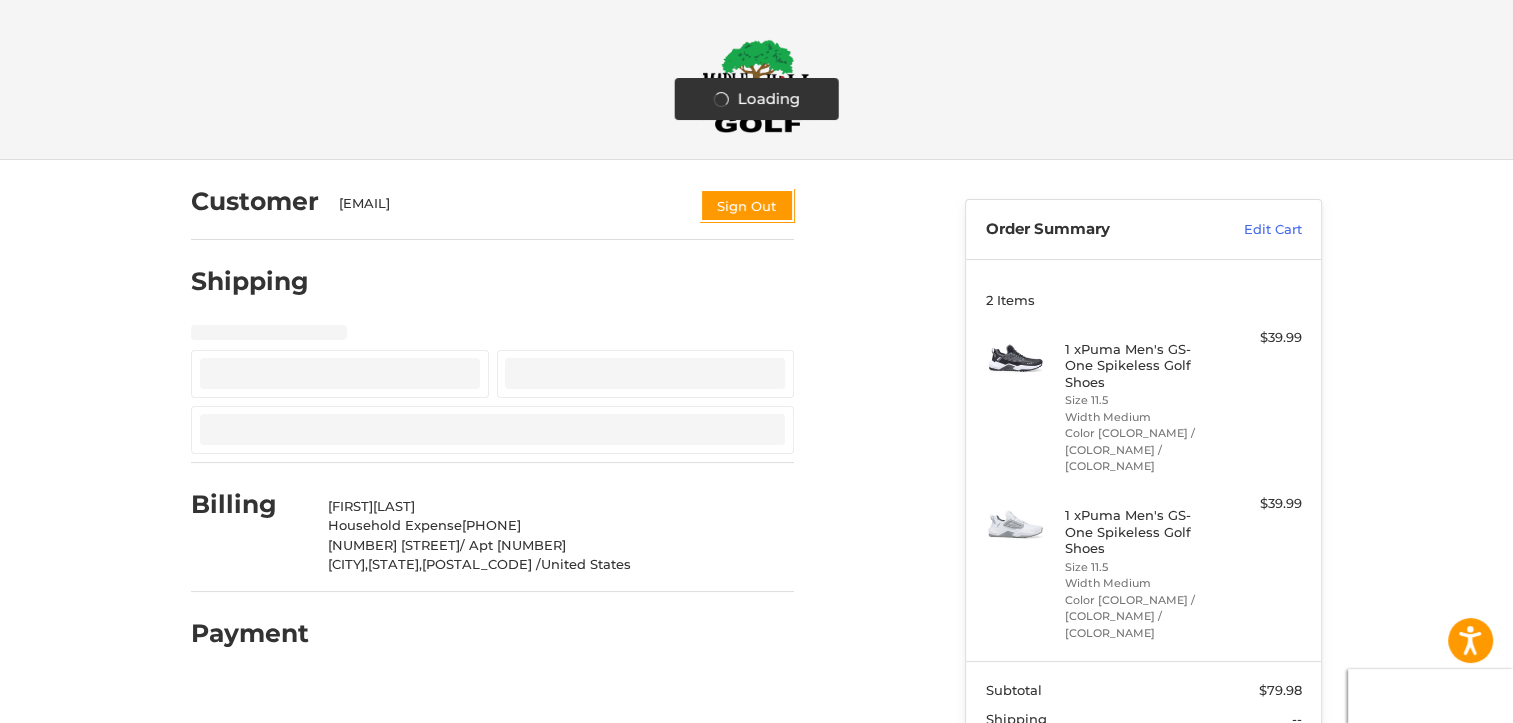 select on "**" 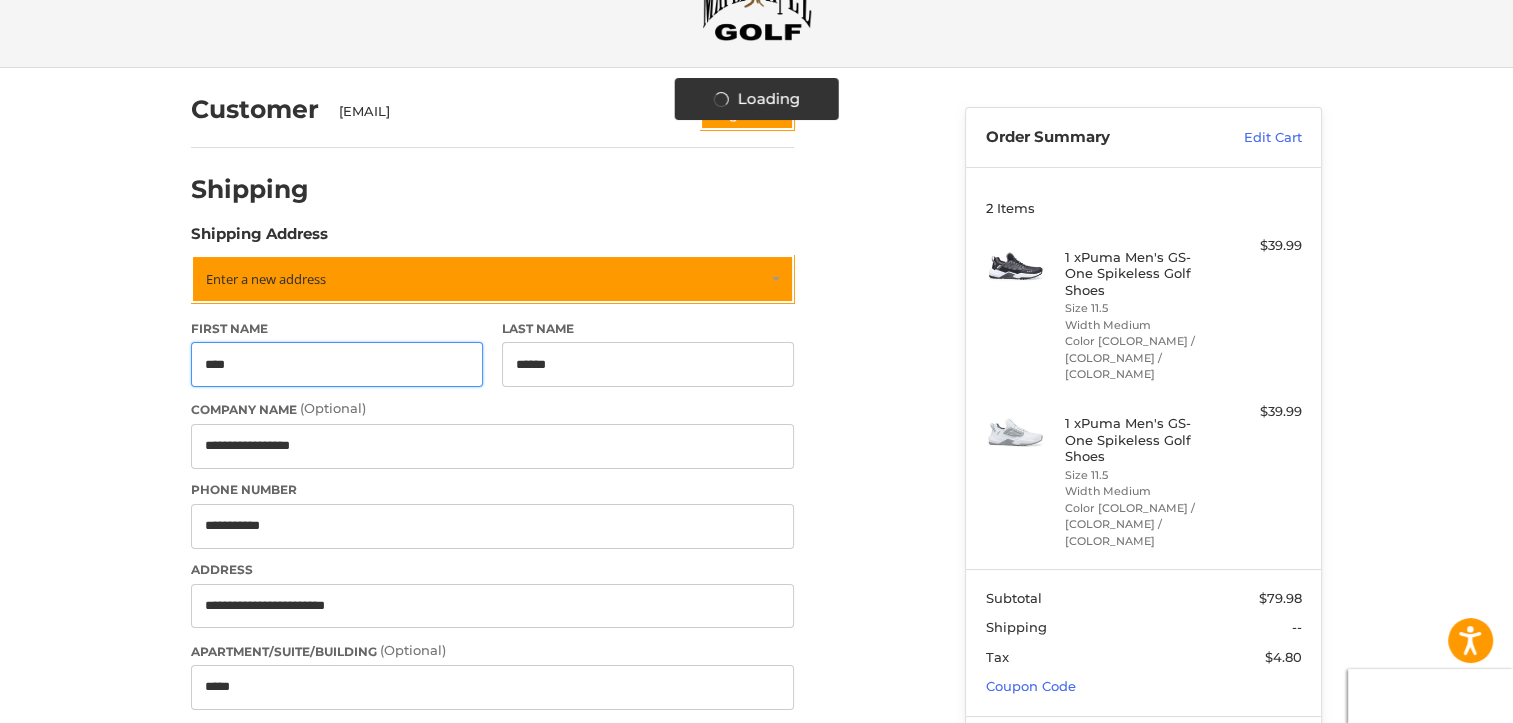 select on "**" 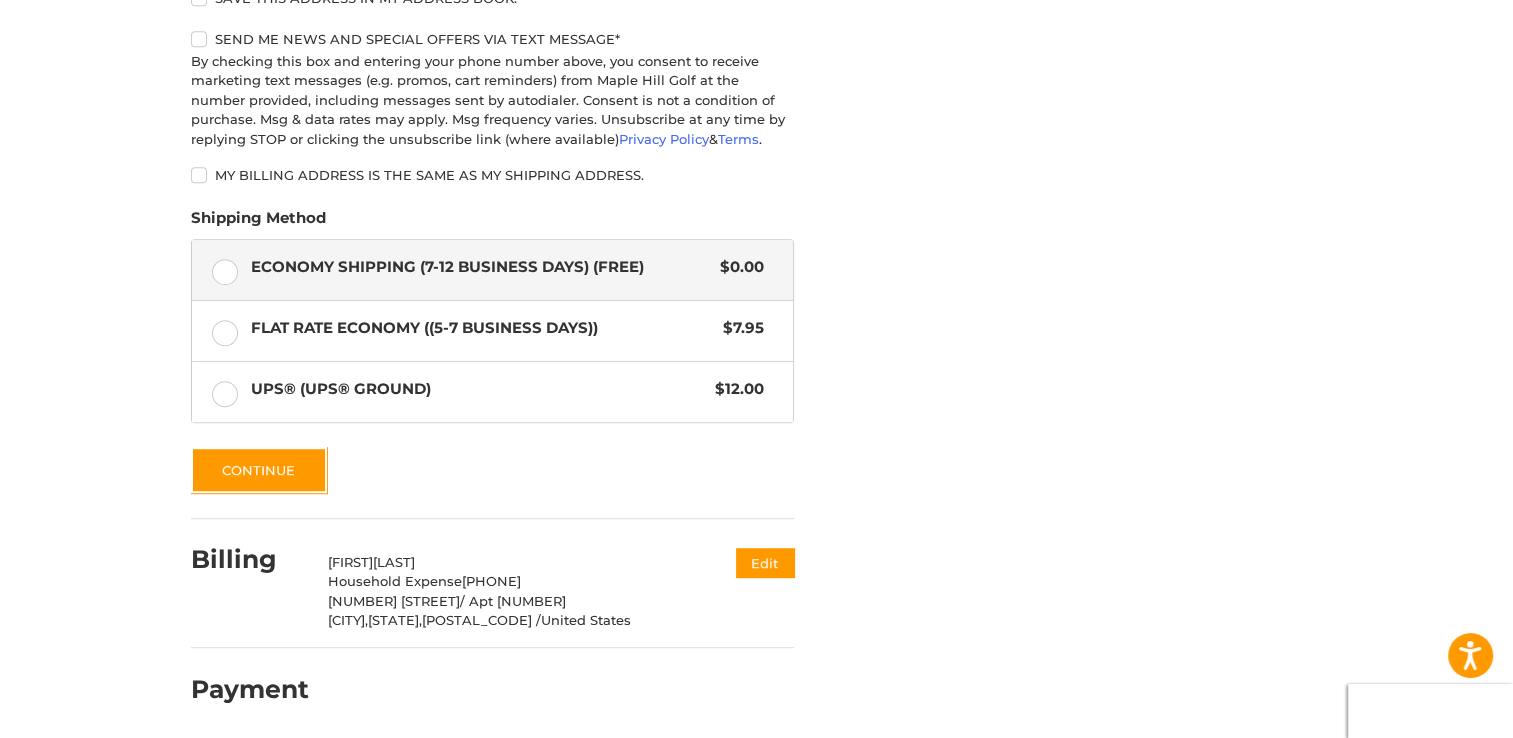 scroll, scrollTop: 1087, scrollLeft: 0, axis: vertical 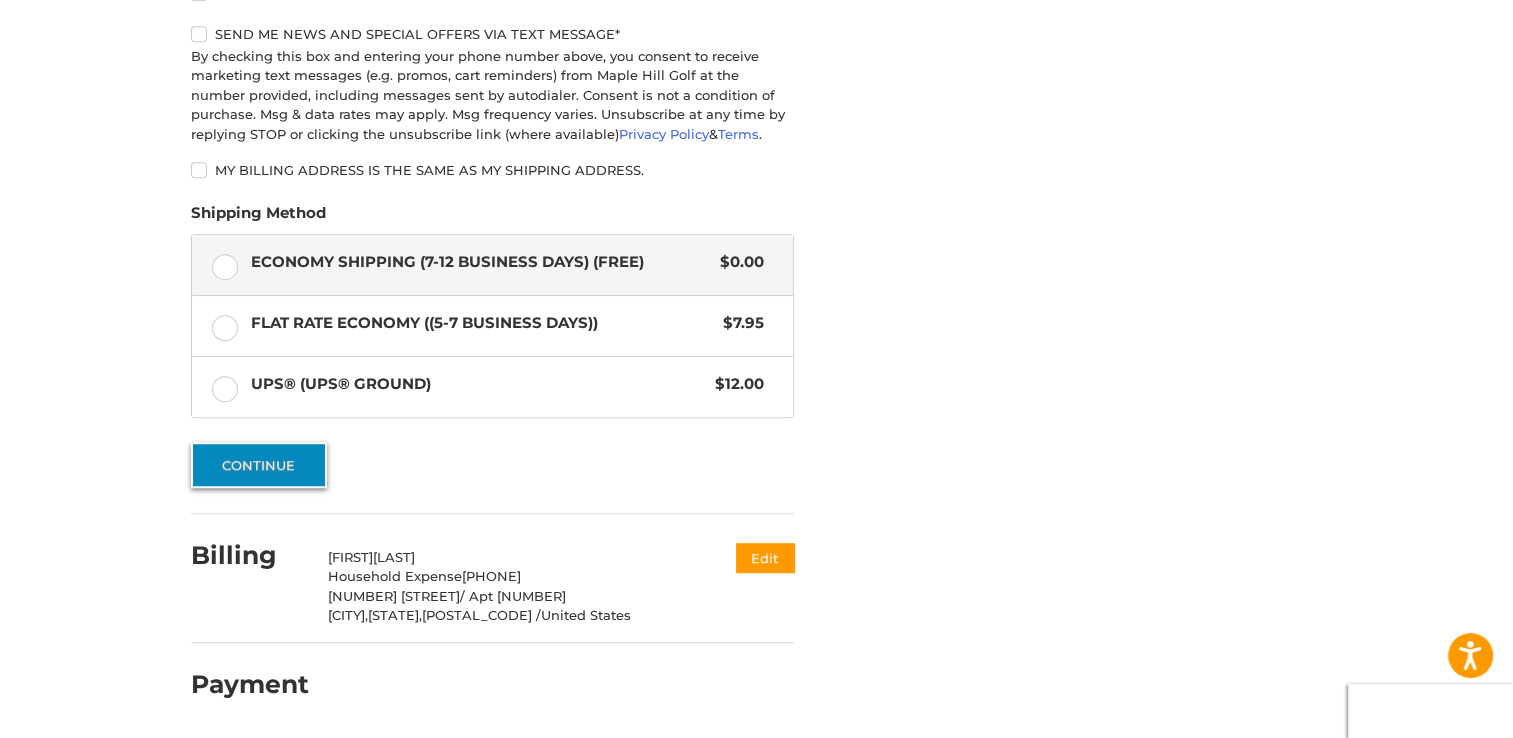 click on "Continue" at bounding box center (259, 465) 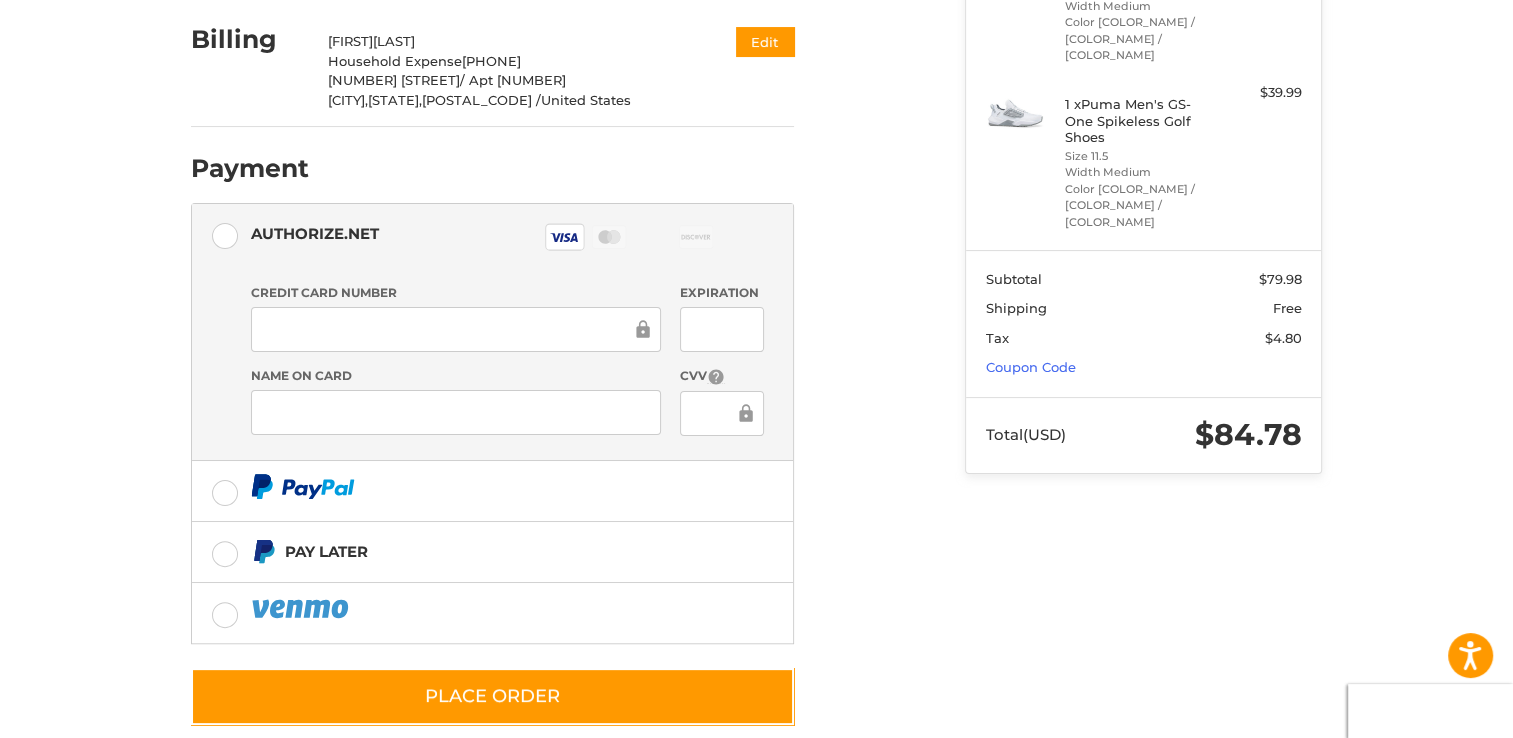 scroll, scrollTop: 441, scrollLeft: 0, axis: vertical 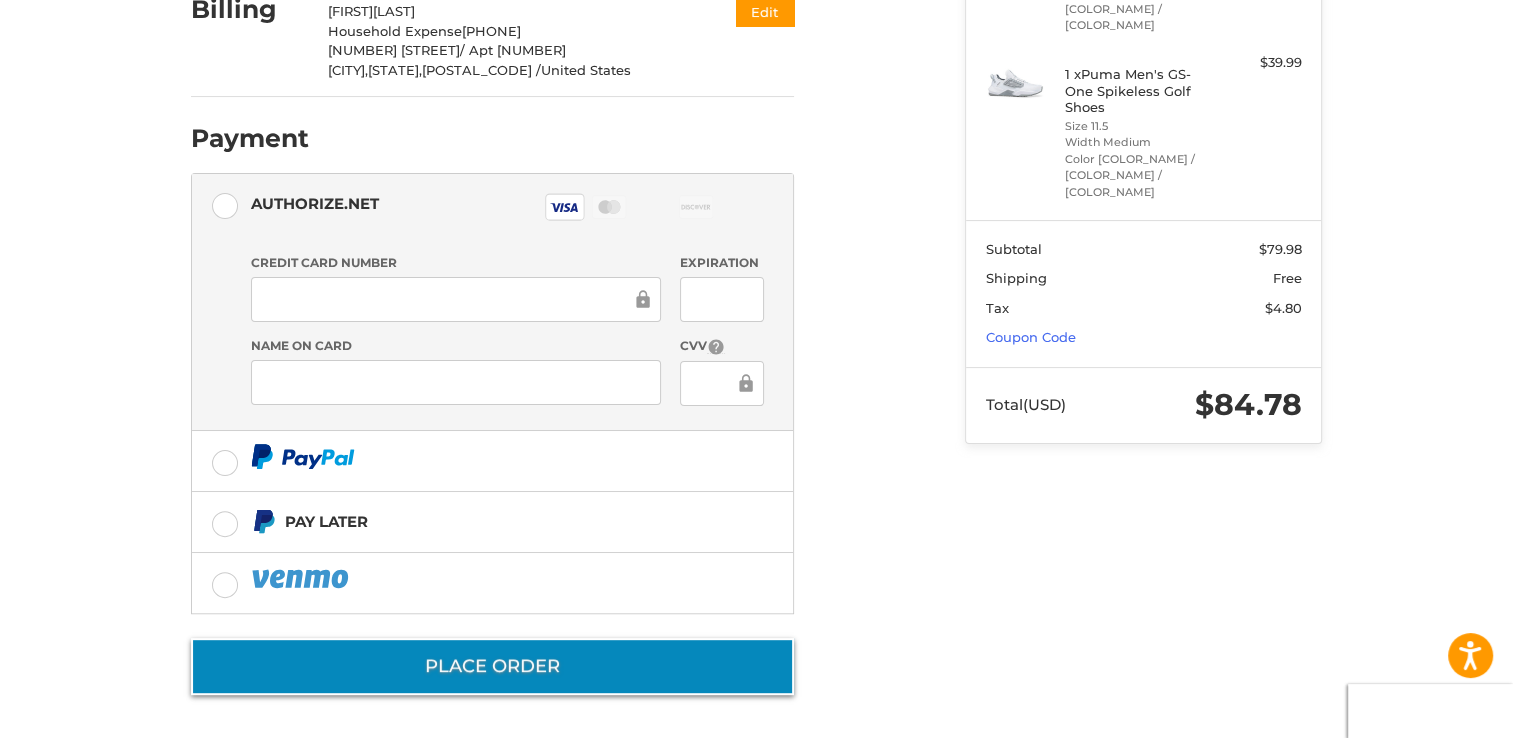 click on "Place Order" at bounding box center (492, 666) 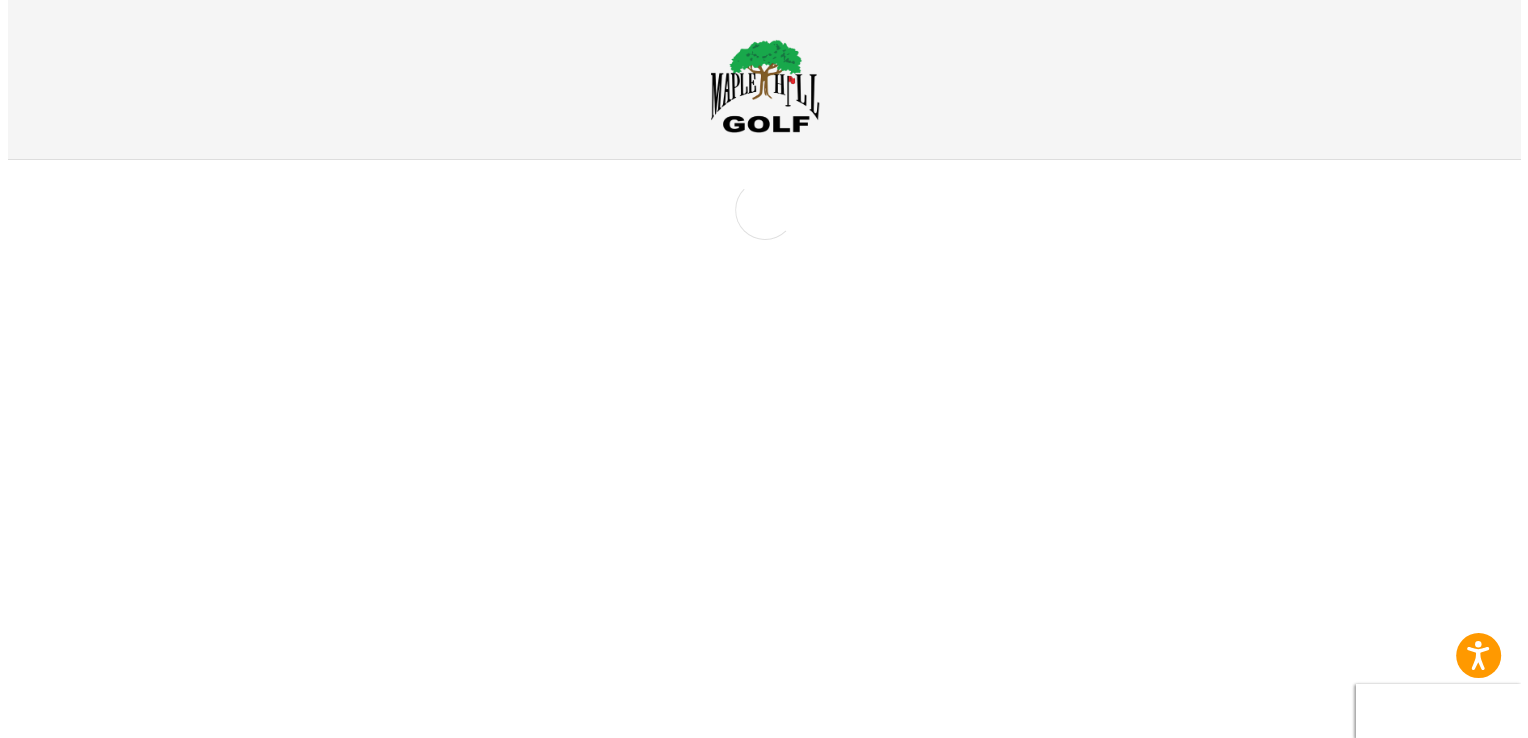 scroll, scrollTop: 0, scrollLeft: 0, axis: both 